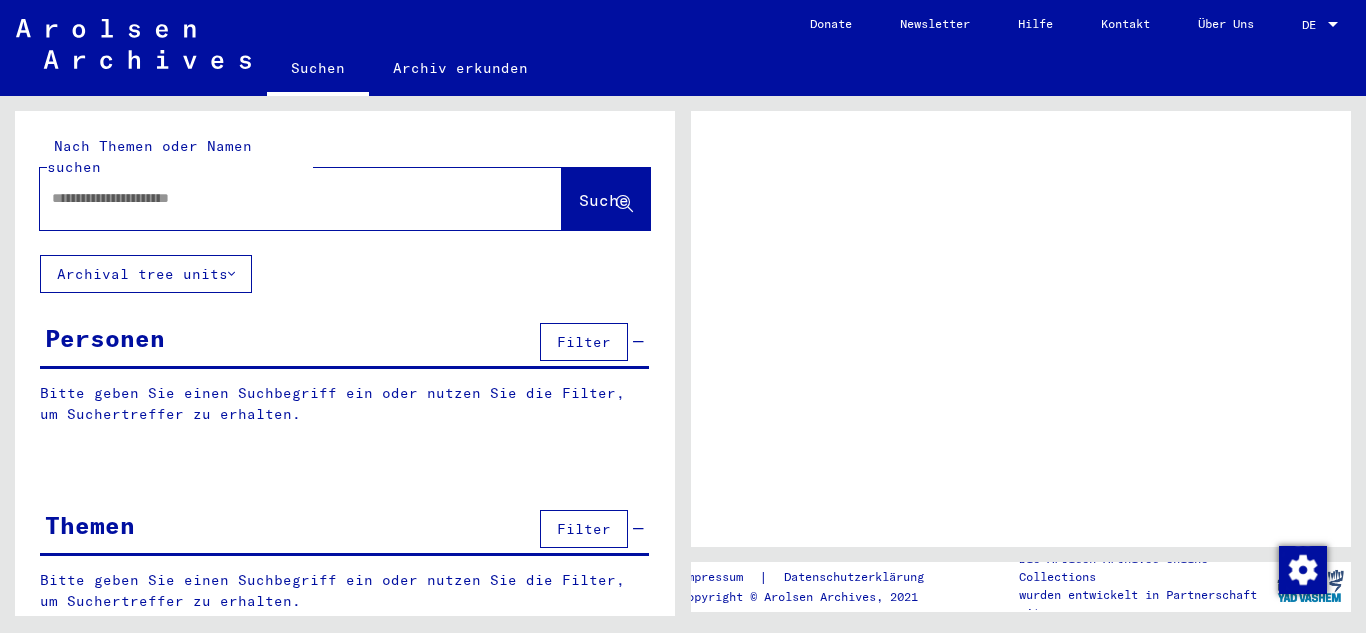 scroll, scrollTop: 0, scrollLeft: 0, axis: both 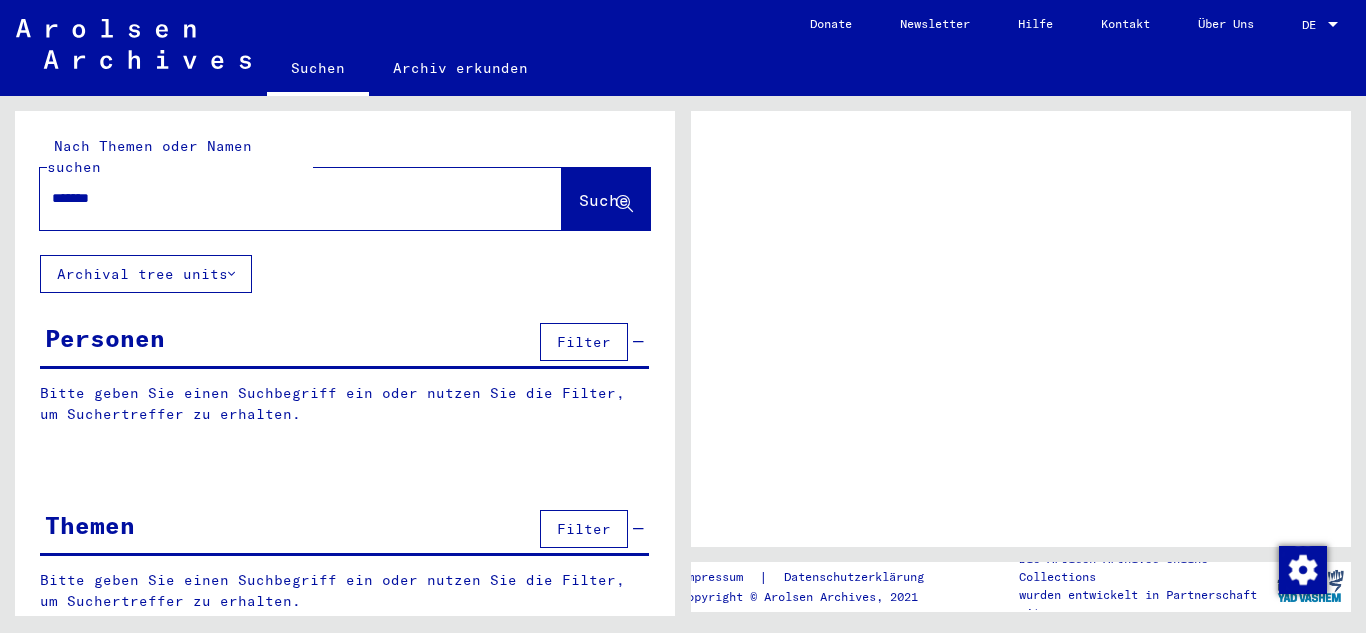 type on "*******" 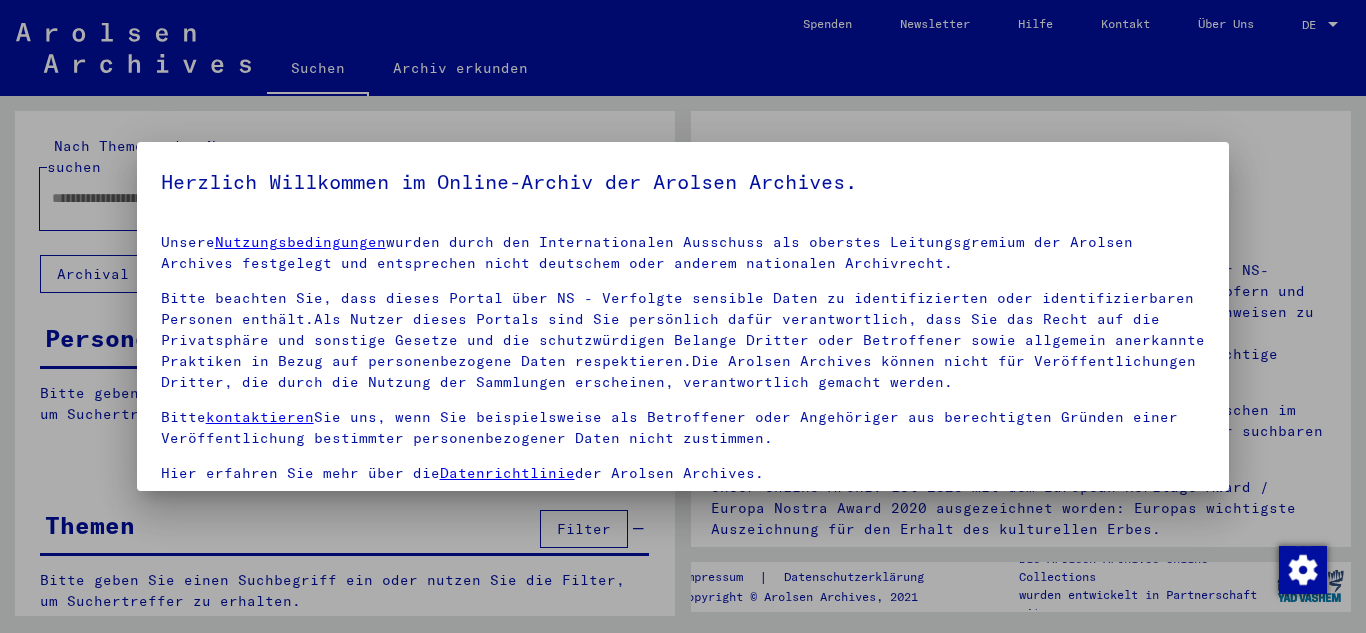 scroll, scrollTop: 163, scrollLeft: 0, axis: vertical 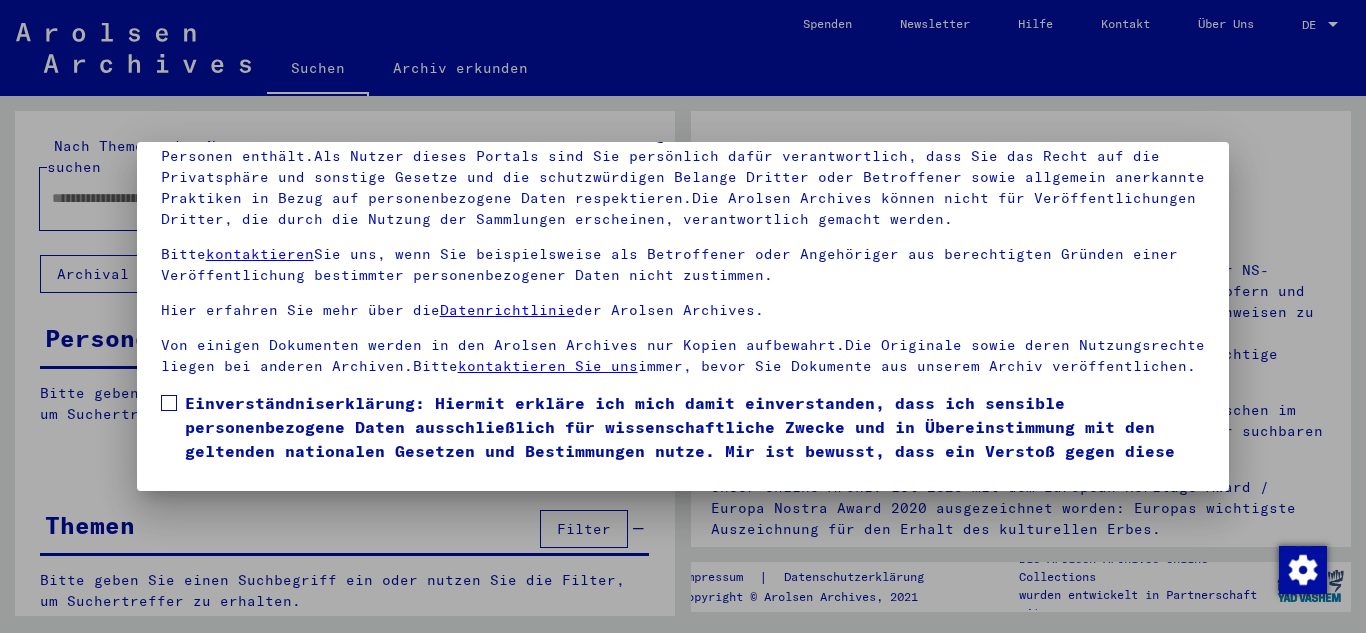 click at bounding box center (169, 403) 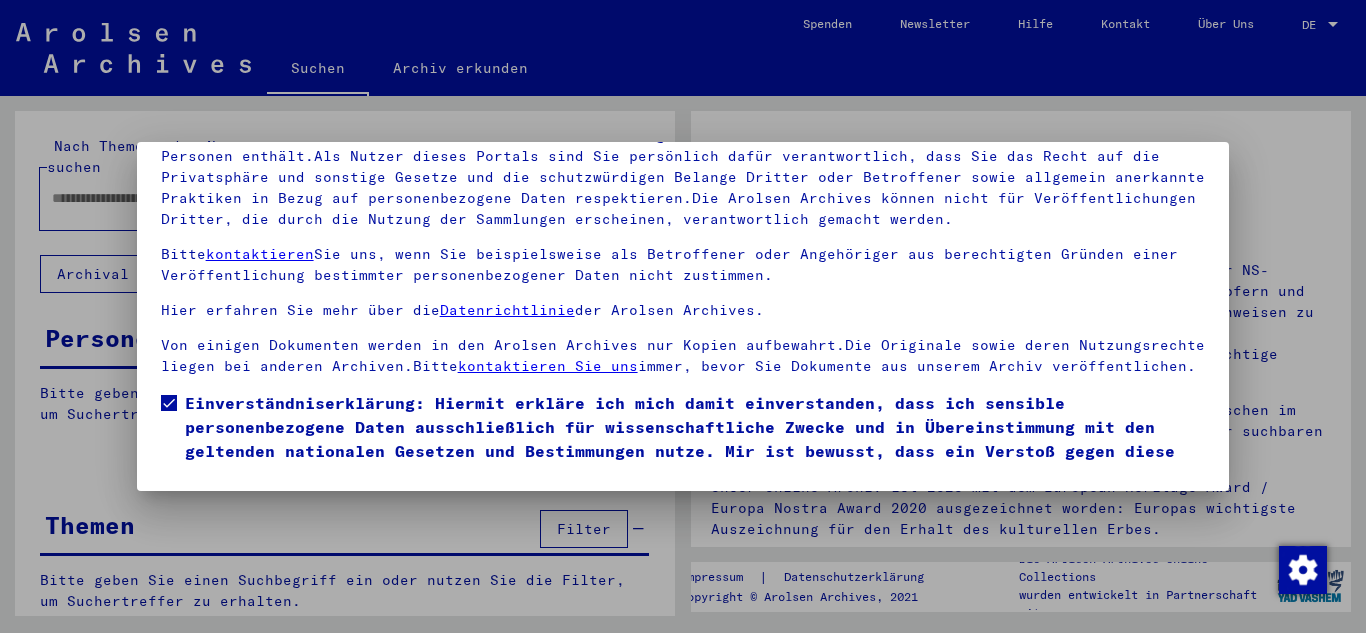 scroll, scrollTop: 89, scrollLeft: 0, axis: vertical 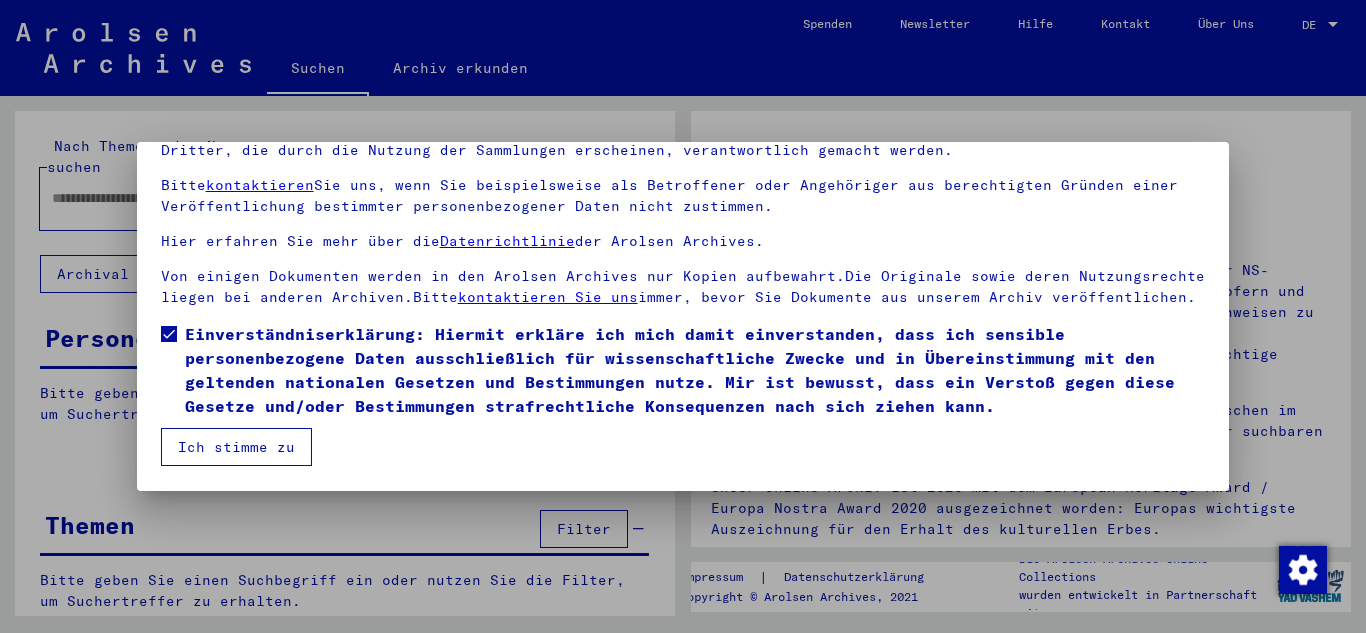 click on "Ich stimme zu" at bounding box center [236, 447] 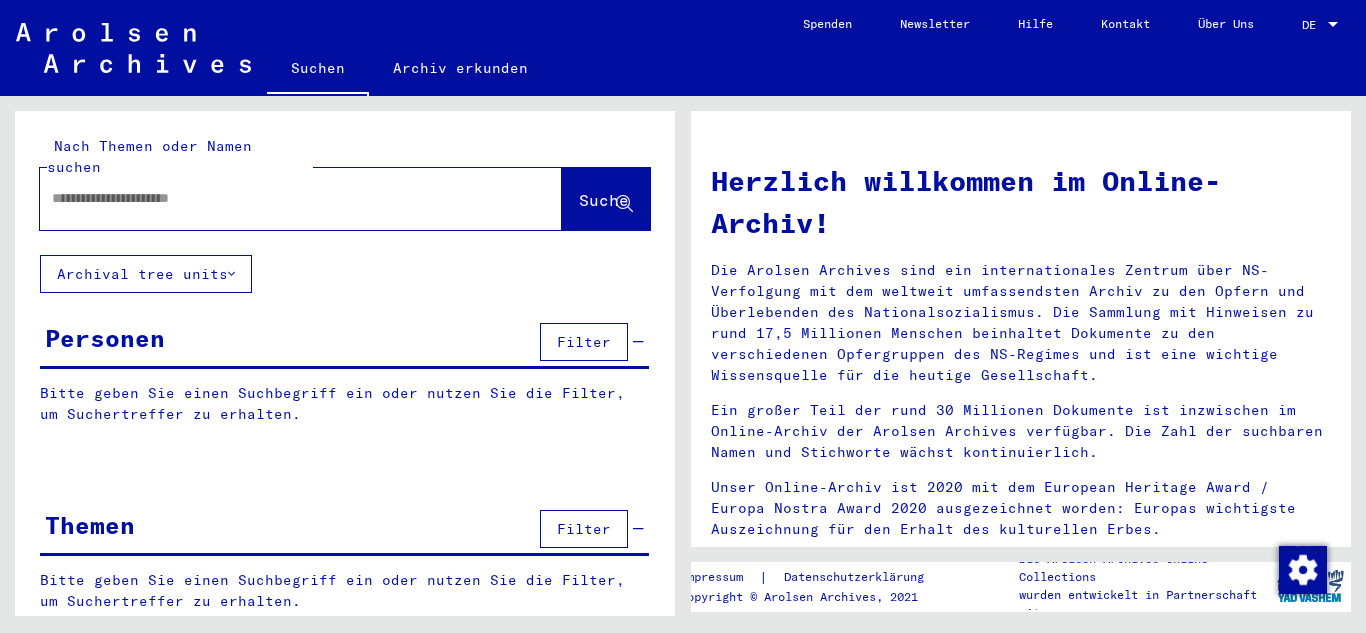 click at bounding box center (277, 198) 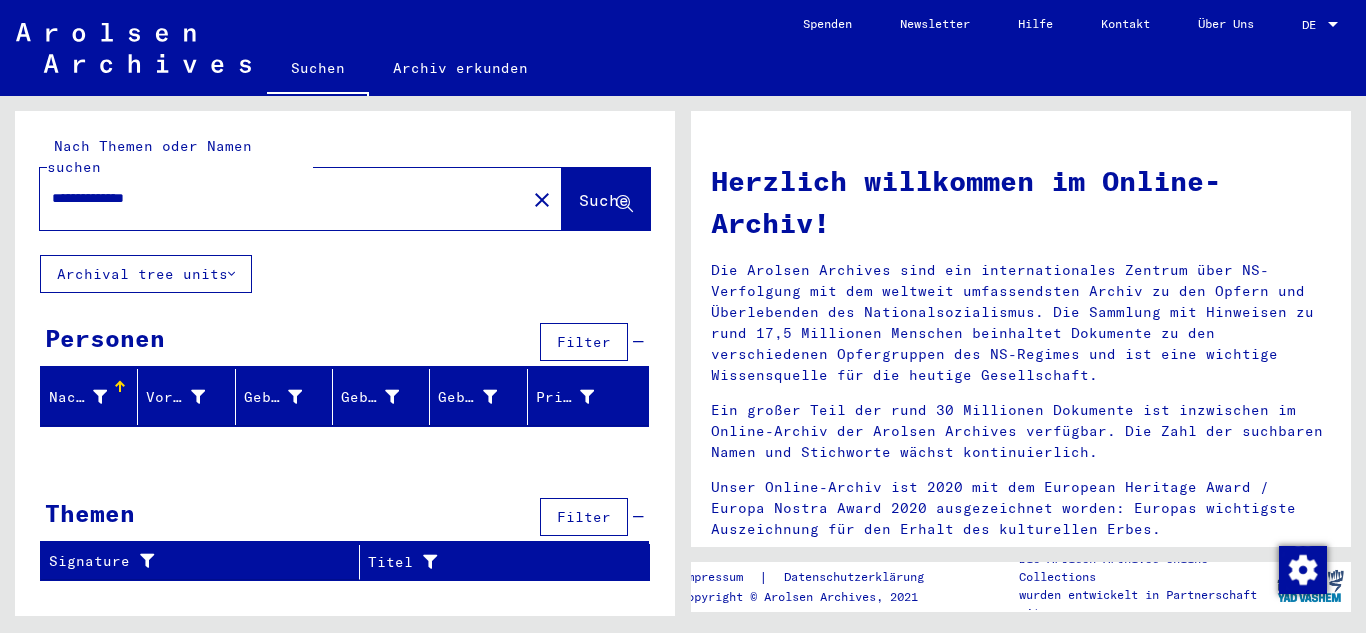 click on "**********" at bounding box center (277, 198) 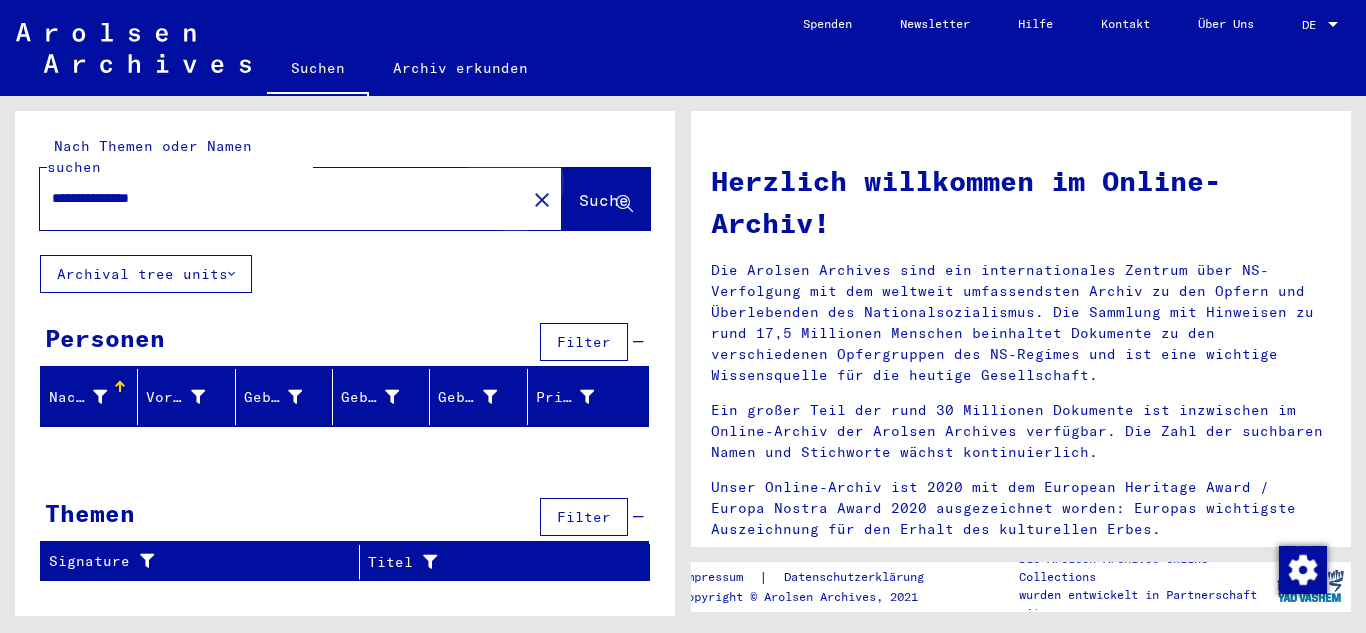click on "Suche" at bounding box center (604, 200) 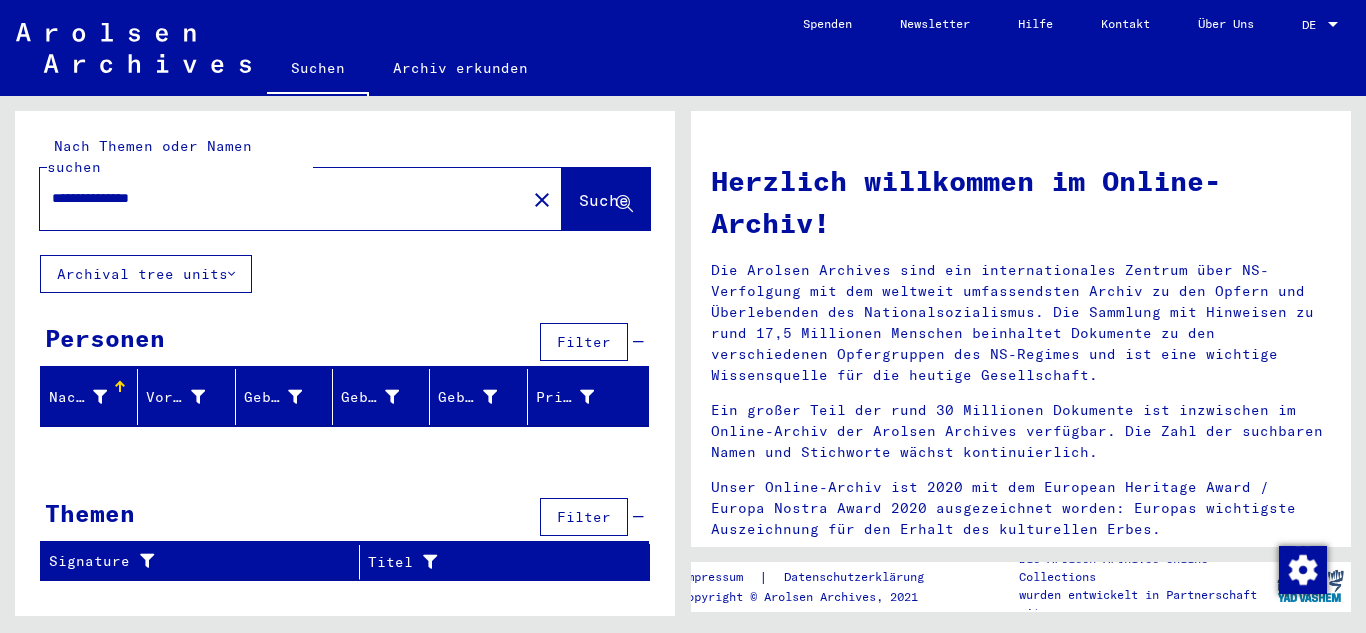 click on "**********" at bounding box center (277, 198) 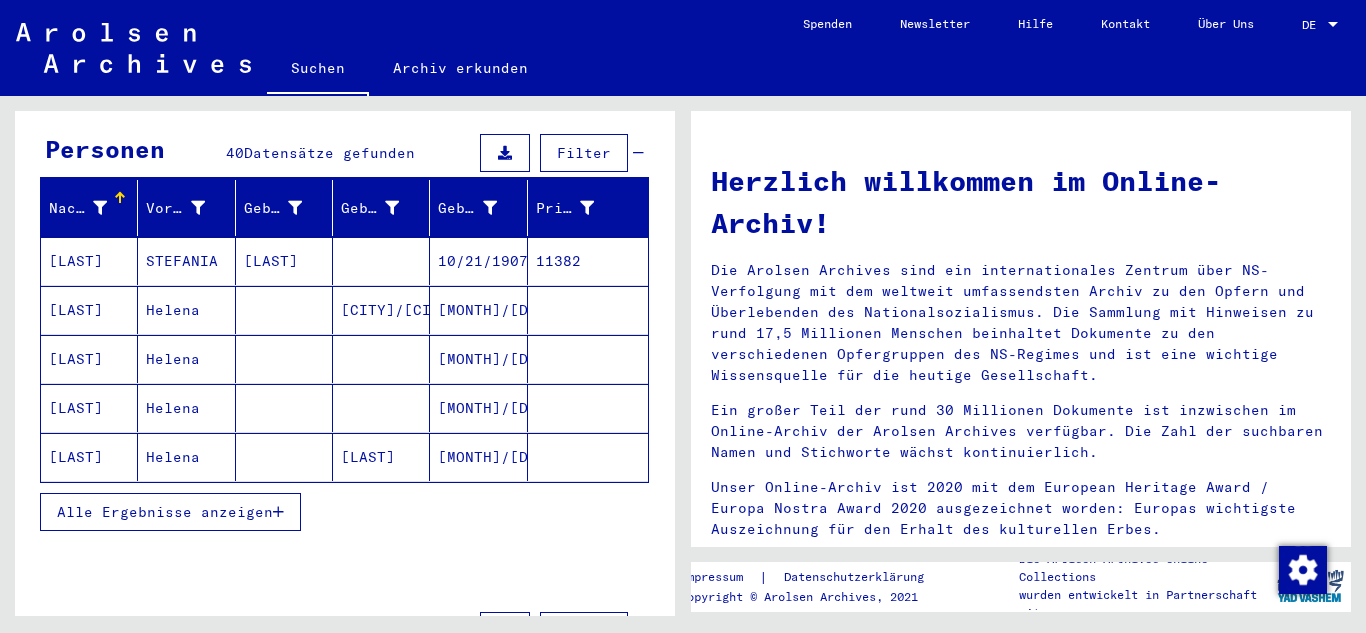 scroll, scrollTop: 197, scrollLeft: 0, axis: vertical 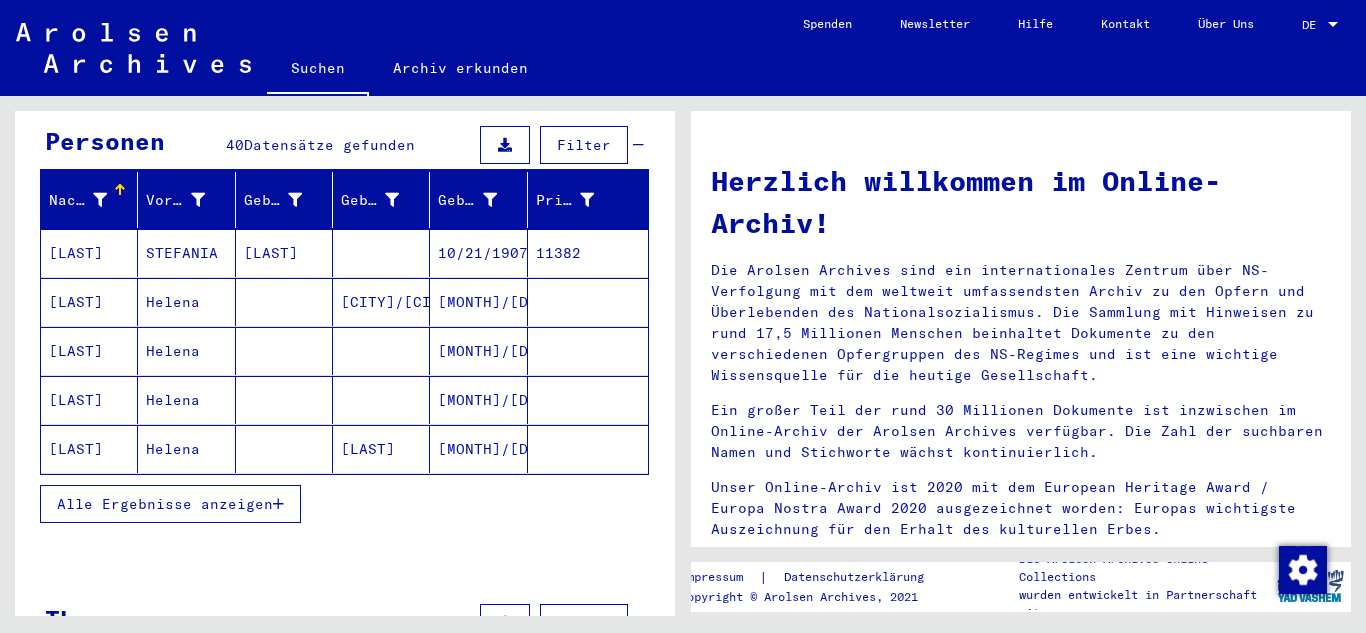 click on "Alle Ergebnisse anzeigen" at bounding box center (165, 504) 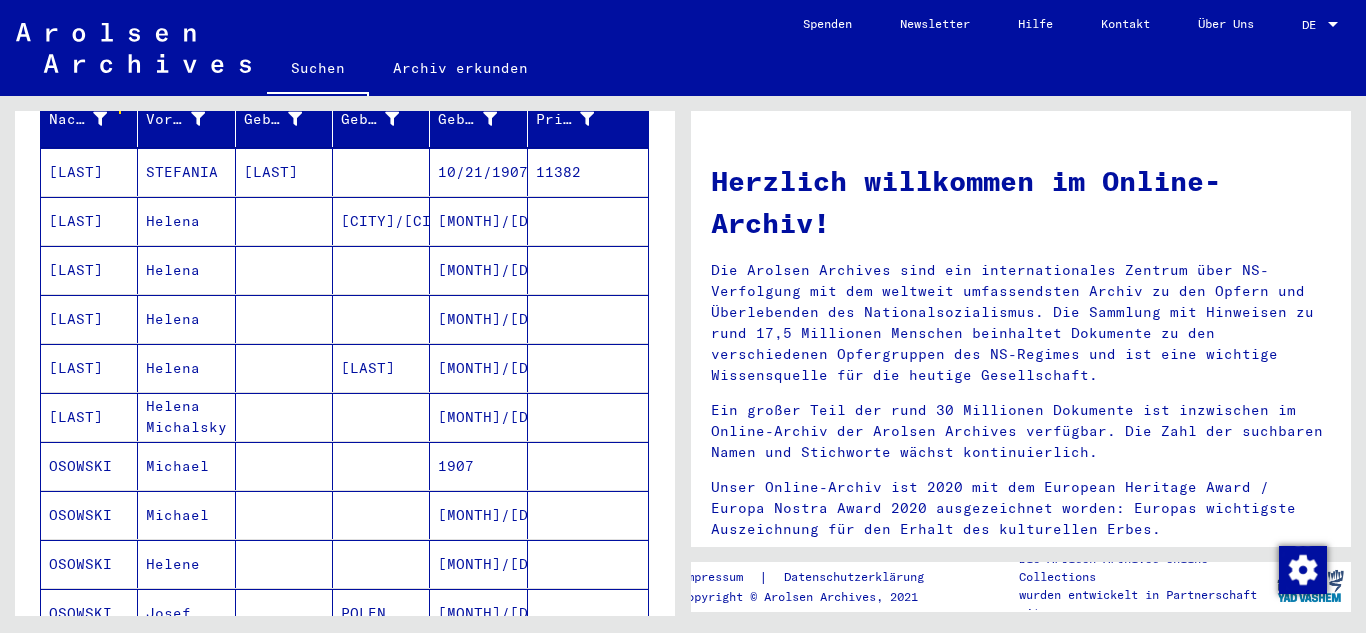 scroll, scrollTop: 321, scrollLeft: 0, axis: vertical 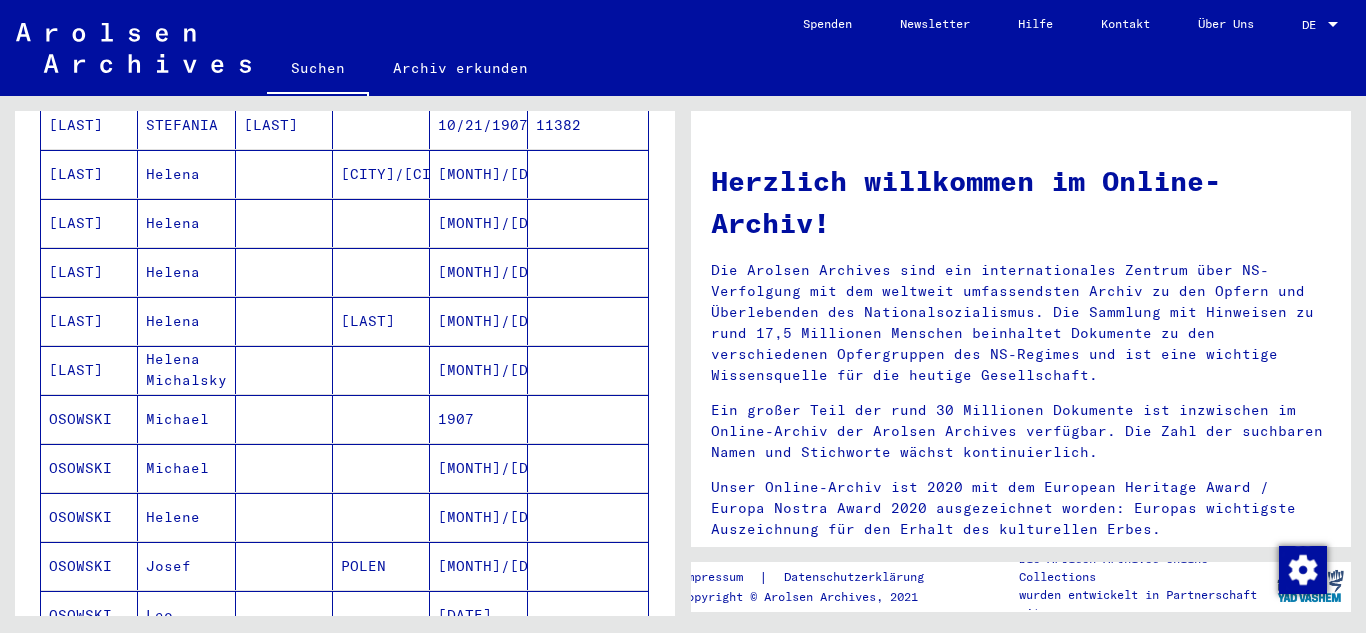 click on "Josef" at bounding box center (186, 125) 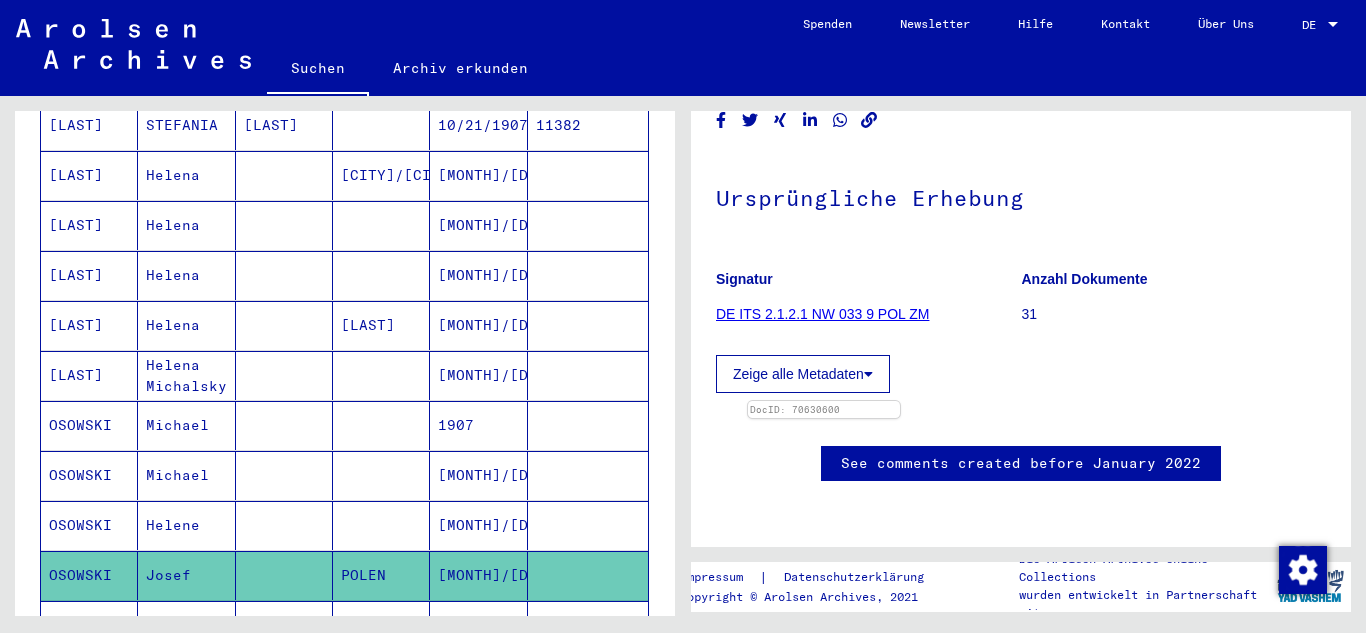 scroll, scrollTop: 427, scrollLeft: 0, axis: vertical 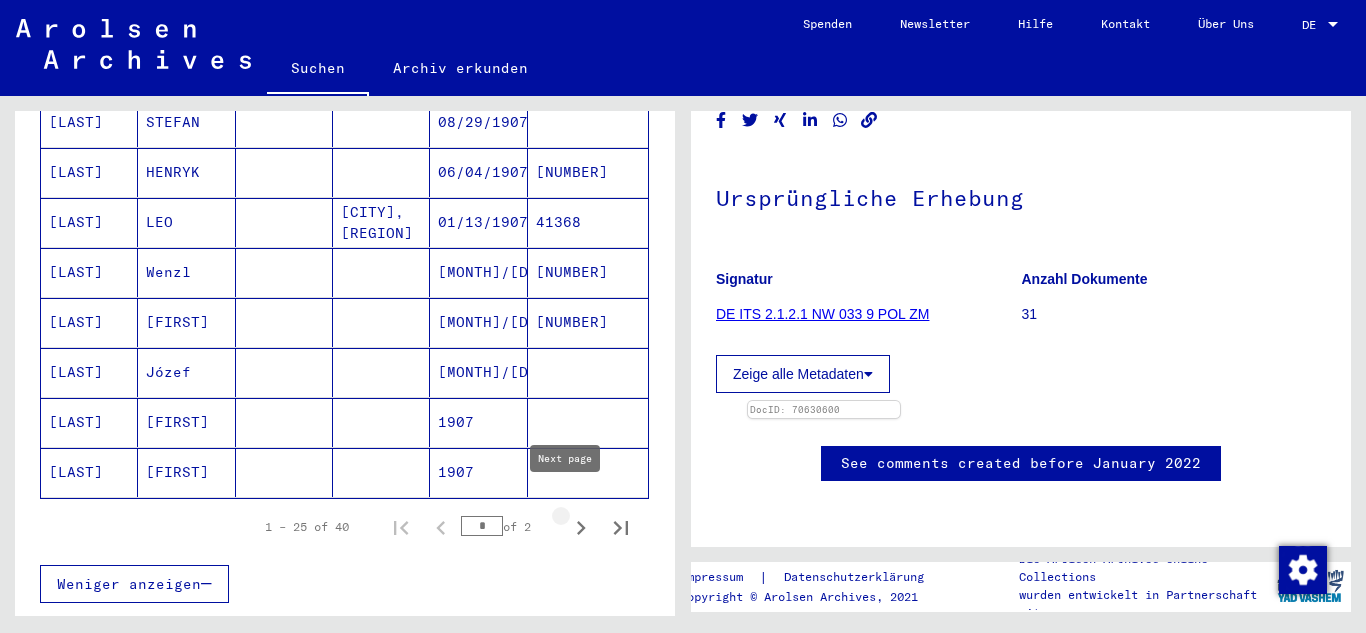 click at bounding box center [581, 528] 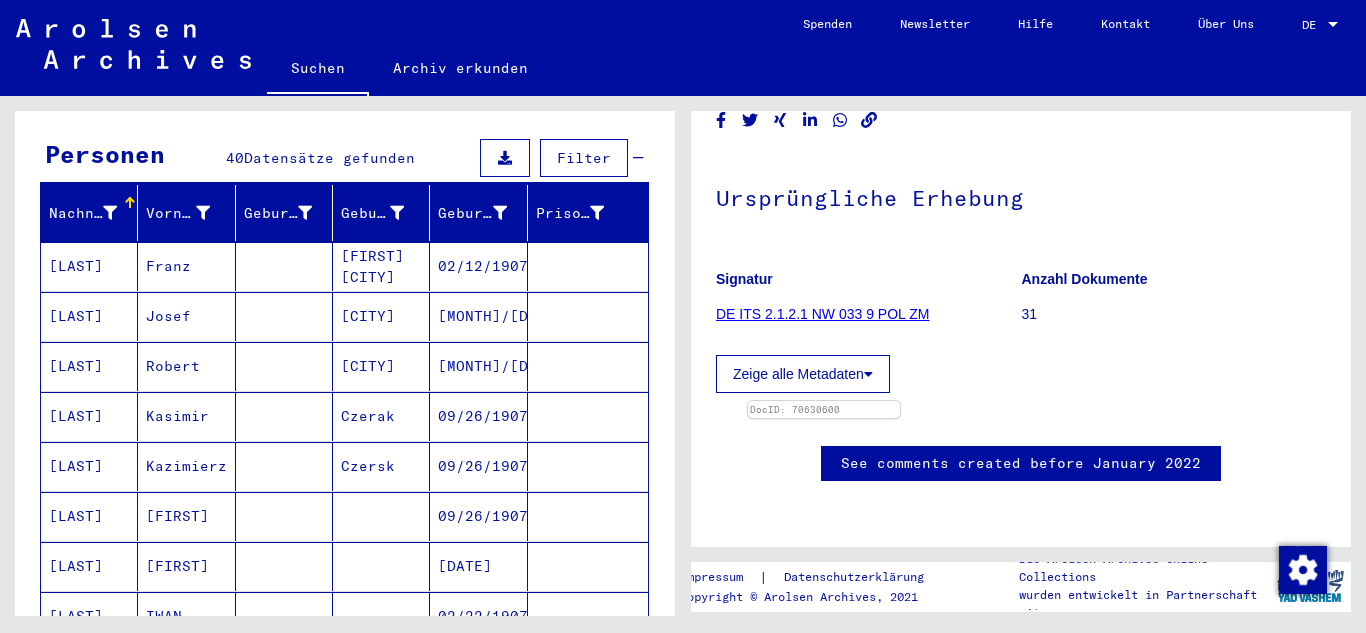scroll, scrollTop: 0, scrollLeft: 0, axis: both 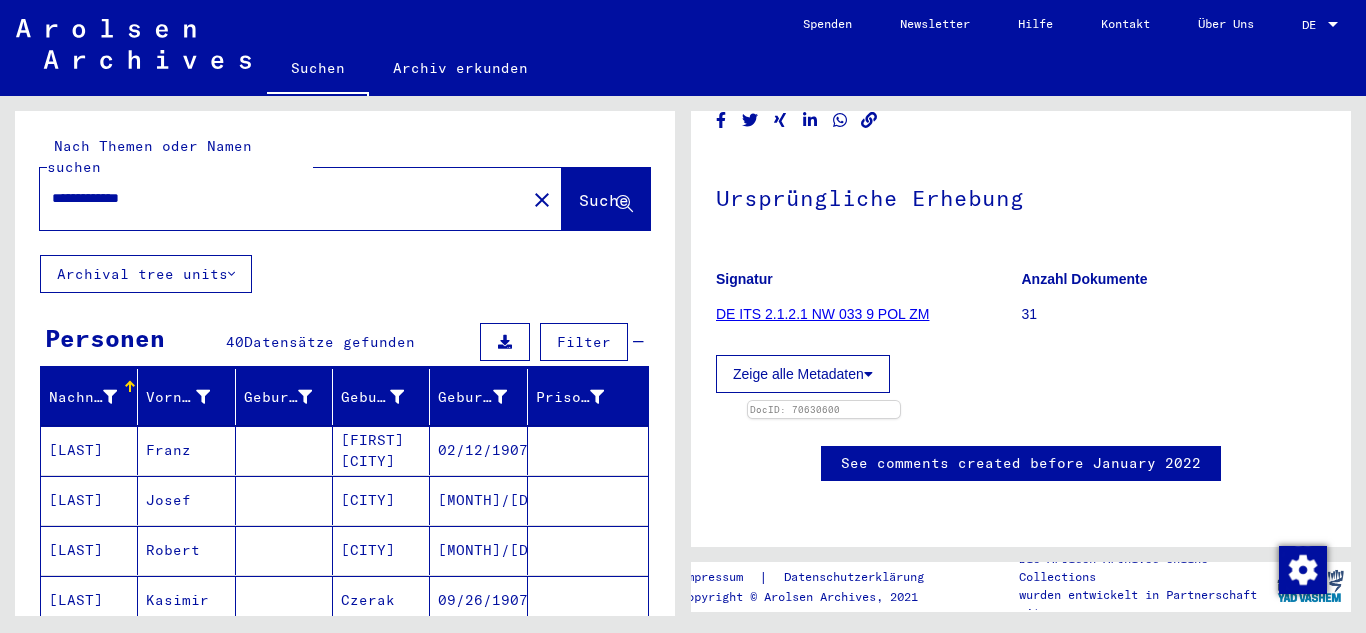 click on "**********" at bounding box center (277, 198) 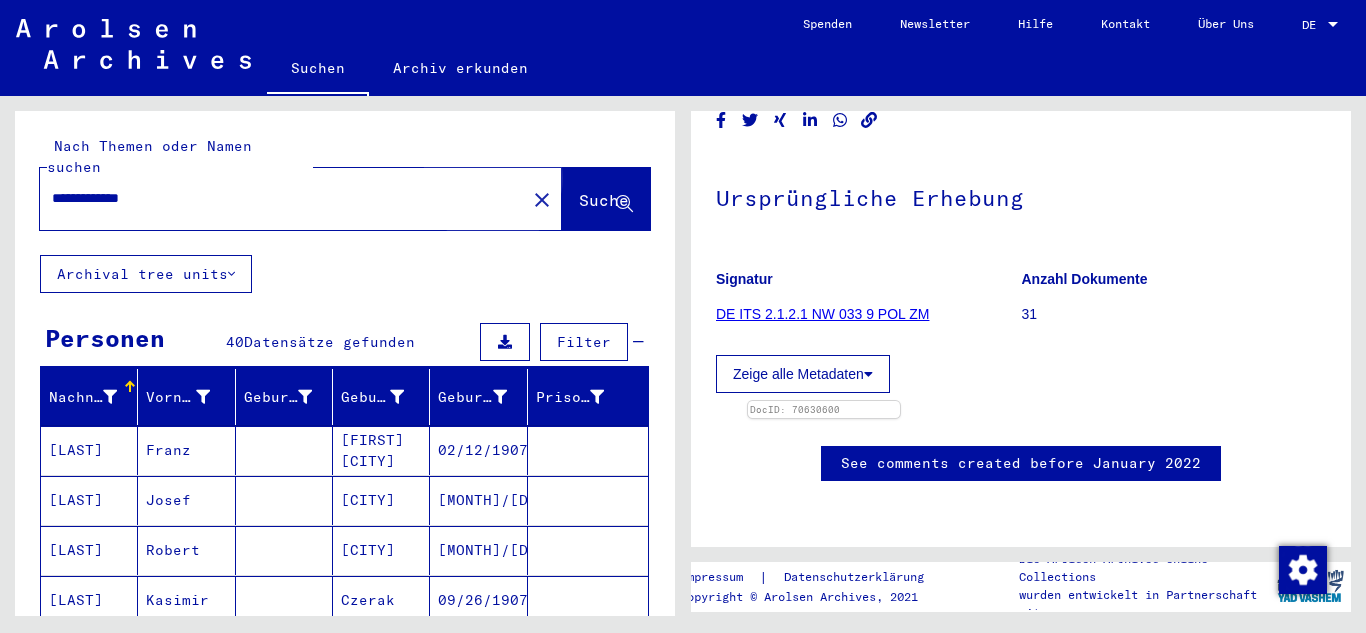 click on "Suche" at bounding box center (604, 200) 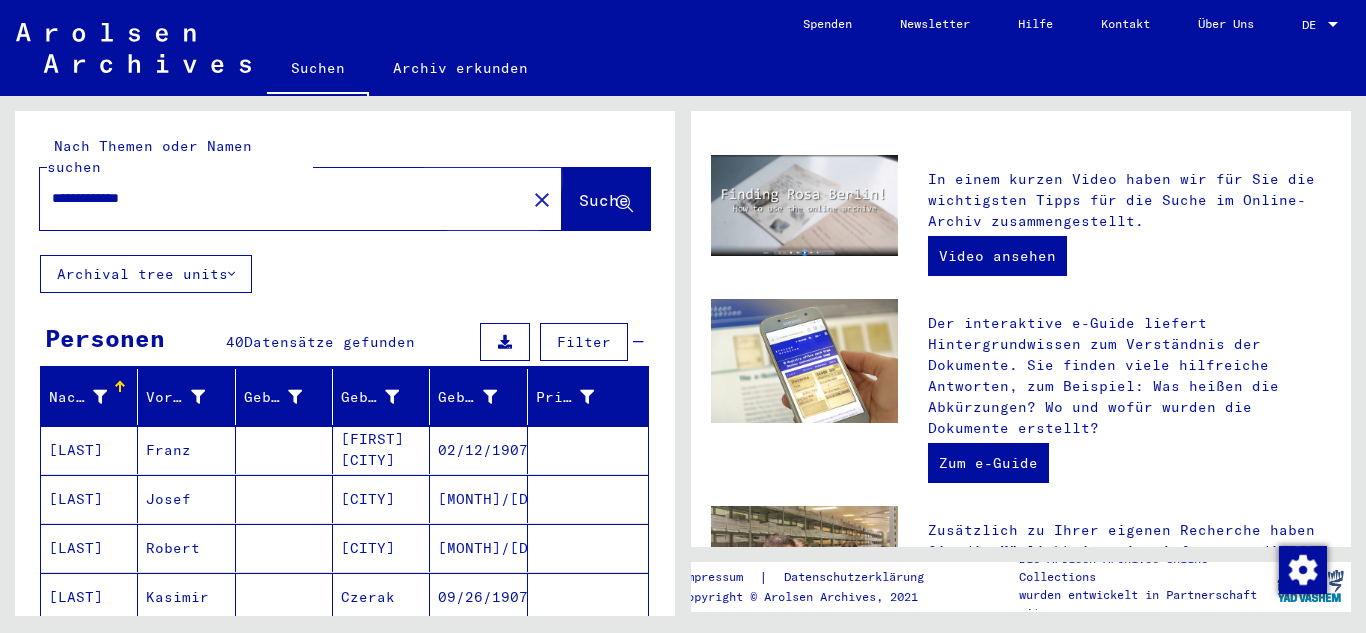 scroll, scrollTop: 0, scrollLeft: 0, axis: both 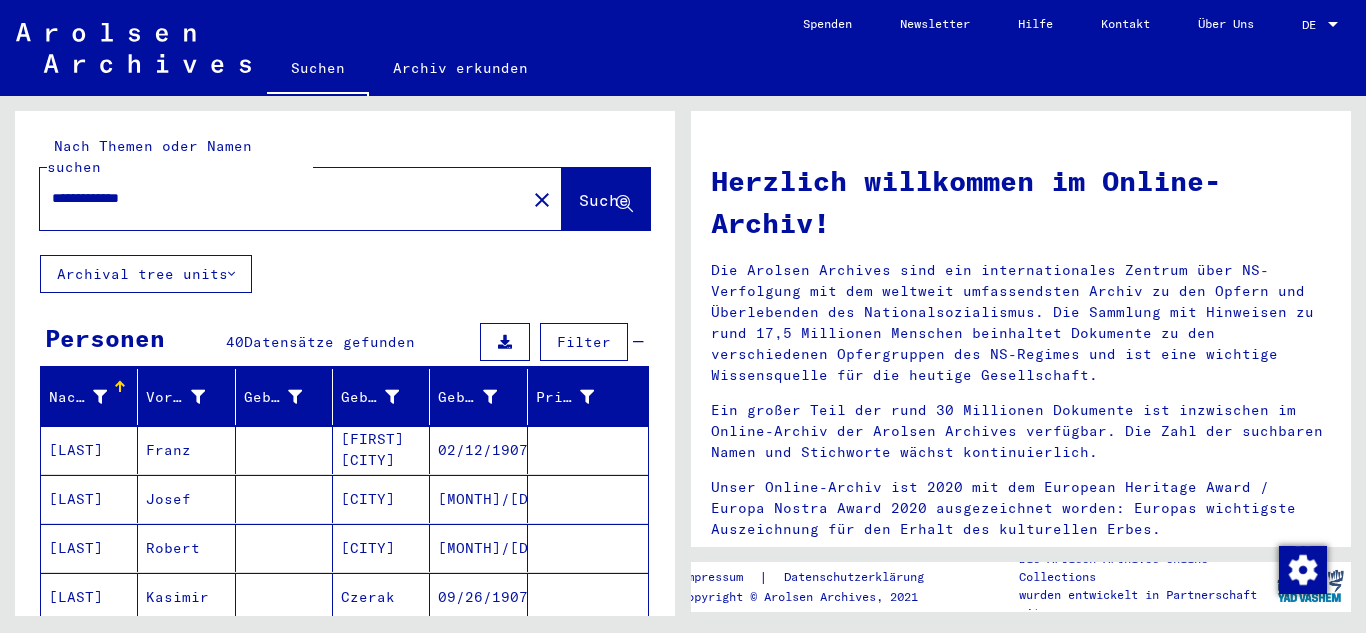 drag, startPoint x: 198, startPoint y: 180, endPoint x: 0, endPoint y: 199, distance: 198.90953 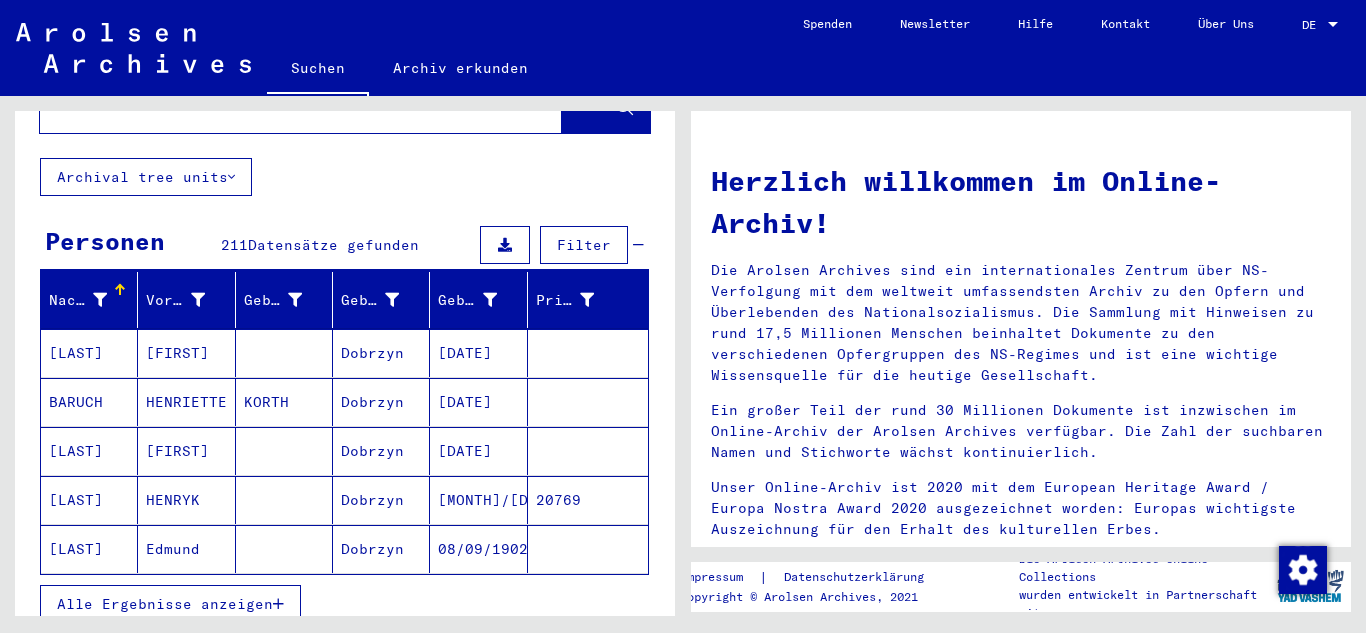 scroll, scrollTop: 102, scrollLeft: 0, axis: vertical 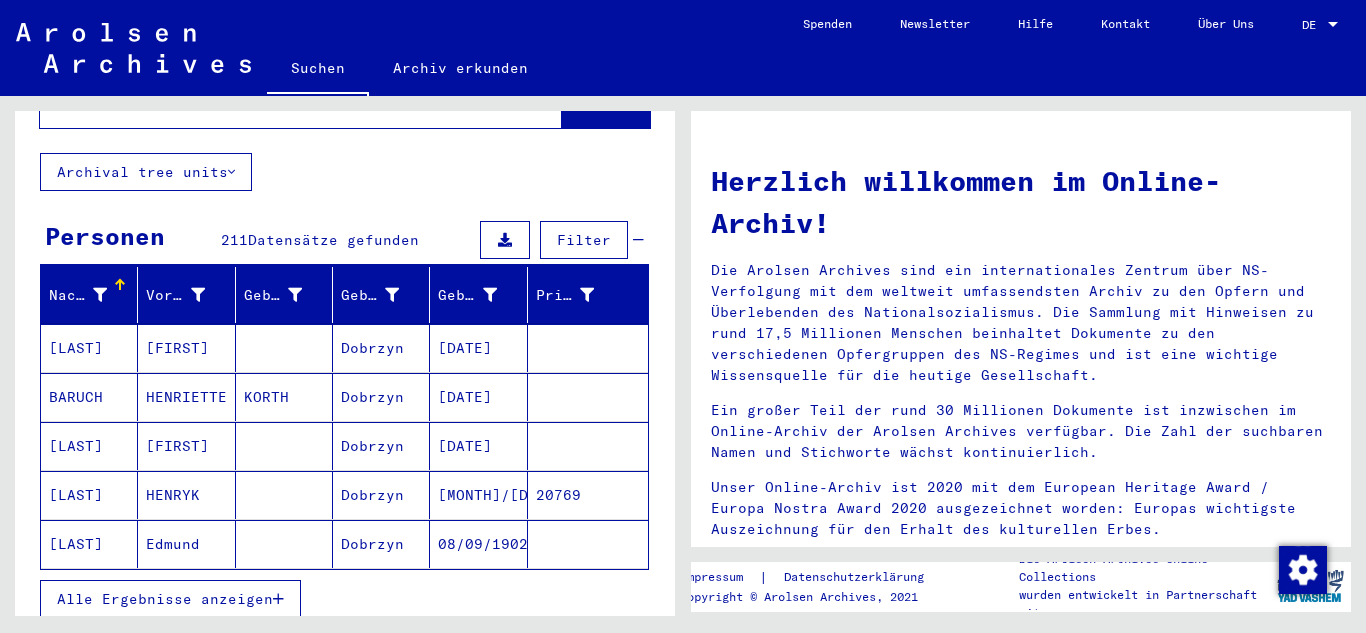click on "Alle Ergebnisse anzeigen" at bounding box center (165, 599) 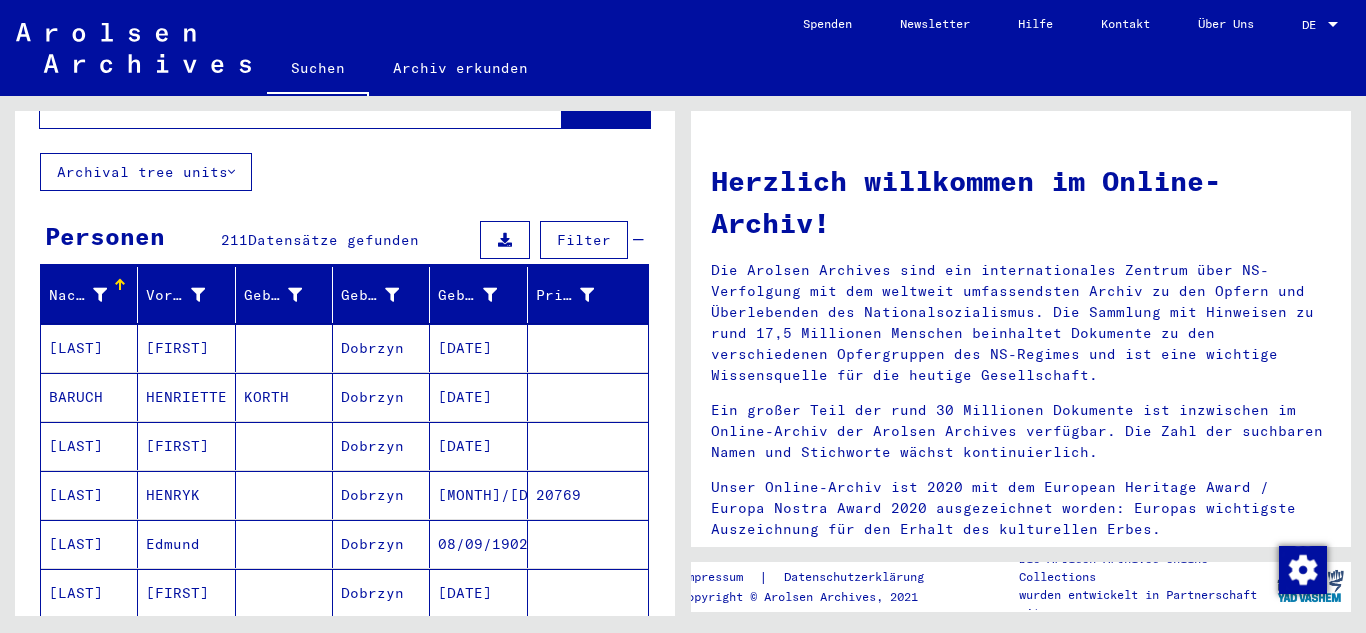 drag, startPoint x: 679, startPoint y: 196, endPoint x: 683, endPoint y: 207, distance: 11.7046995 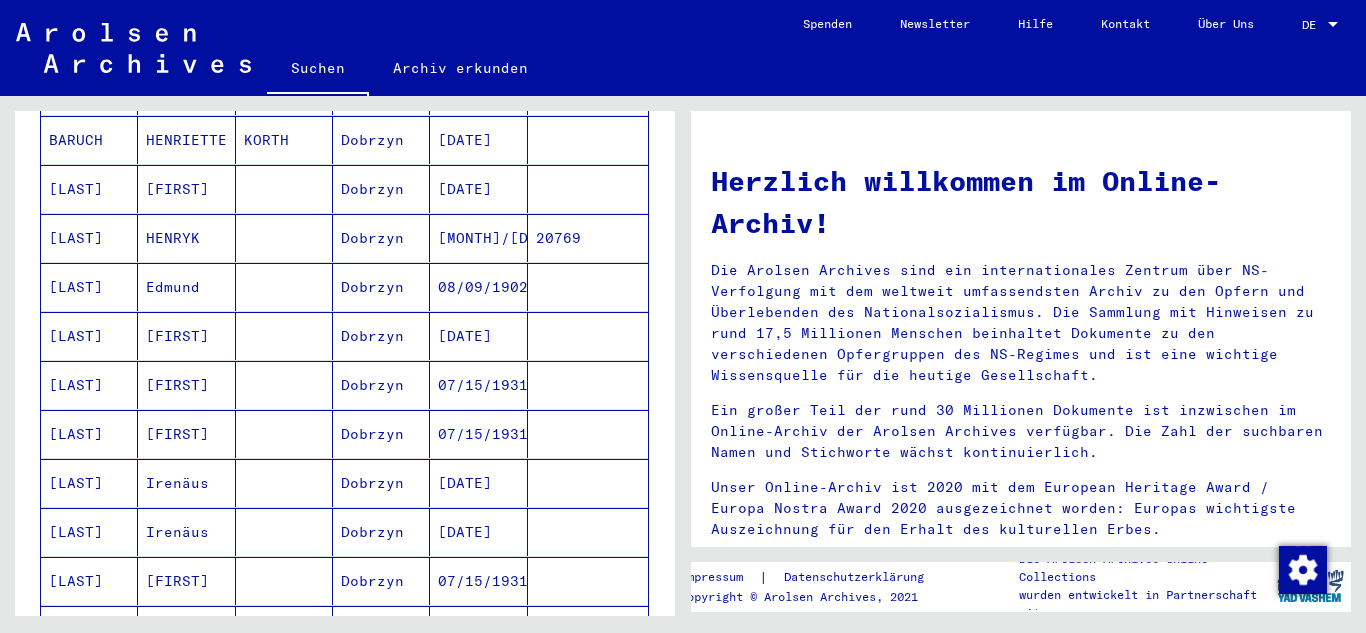 scroll, scrollTop: 379, scrollLeft: 0, axis: vertical 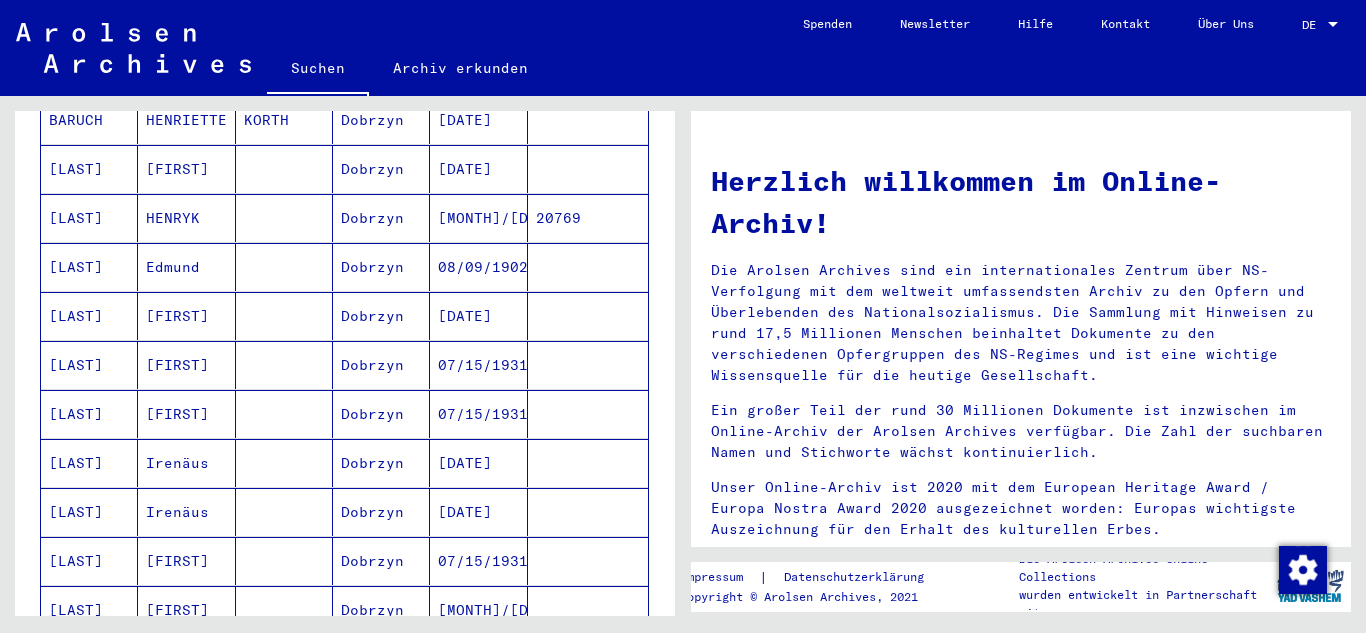 click on "Nachname   Vorname   Geburtsname   Geburt​   Geburtsdatum   Prisoner #   [LAST]   [FIRST]      [CITY]   [MONTH]/[DAY]/[YEAR]      [LAST]   [FIRST]   [LAST]   [CITY]   [MONTH]/[DAY]/[YEAR]      [LAST]   [FIRST]      [CITY]   [MONTH]/[DAY]/[YEAR]   [NUMBER]   [LAST]   [FIRST]      [CITY]   [MONTH]/[DAY]/[YEAR]   [NUMBER]   [LAST]   [FIRST]      [CITY]   [MONTH]/[DAY]/[YEAR]      [LAST]   [FIRST]      [CITY]   [MONTH]/[DAY]/[YEAR]      [LAST]   [FIRST]      [CITY]   [MONTH]/[DAY]/[YEAR]      [LAST]   [FIRST]      [CITY]   [MONTH]/[DAY]/[YEAR]   [NUMBER]   [LAST]   [FIRST]      [CITY]   [MONTH]/[DAY]/[YEAR]   [NUMBER]   [LAST]   [FIRST]      [CITY]   [MONTH]/[DAY]/[YEAR]      [LAST]   [FIRST]         [YEAR]      [LAST]   [FIRST]         [MONTH]/[DAY]/[YEAR]      [LAST]   [FIRST]   [CITY]   [MONTH]/[DAY]/[YEAR]      [LAST]   [FIRST]         [MONTH]/[DAY]/[YEAR]      [LAST]   [FIRST]      [CITY]   [MONTH]/[DAY]/[YEAR]   [NUMBER]" at bounding box center [345, 696] 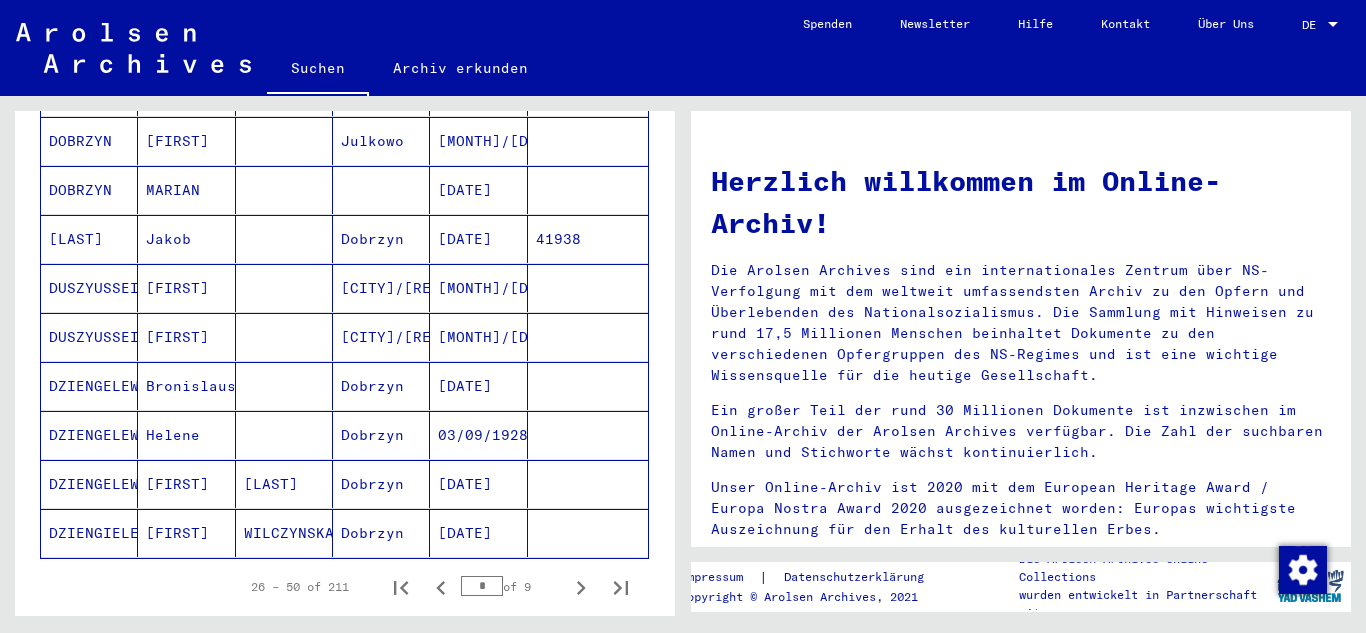 scroll, scrollTop: 1150, scrollLeft: 0, axis: vertical 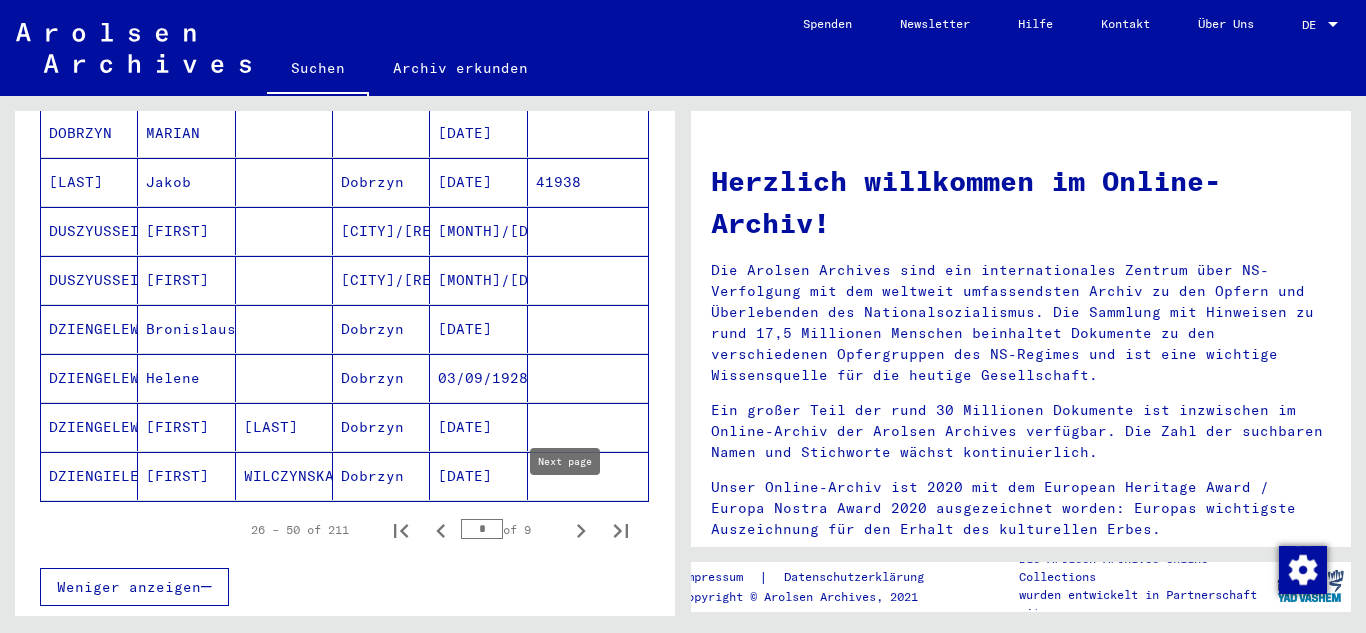 click at bounding box center (581, 531) 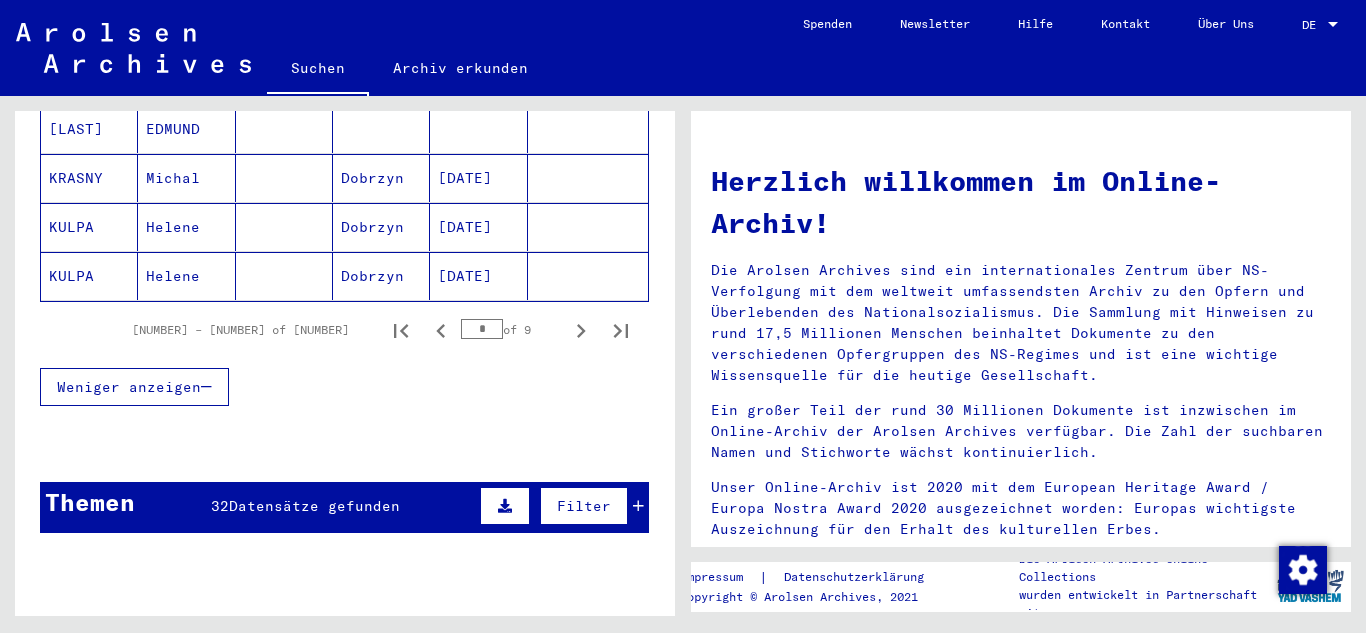 scroll, scrollTop: 1364, scrollLeft: 0, axis: vertical 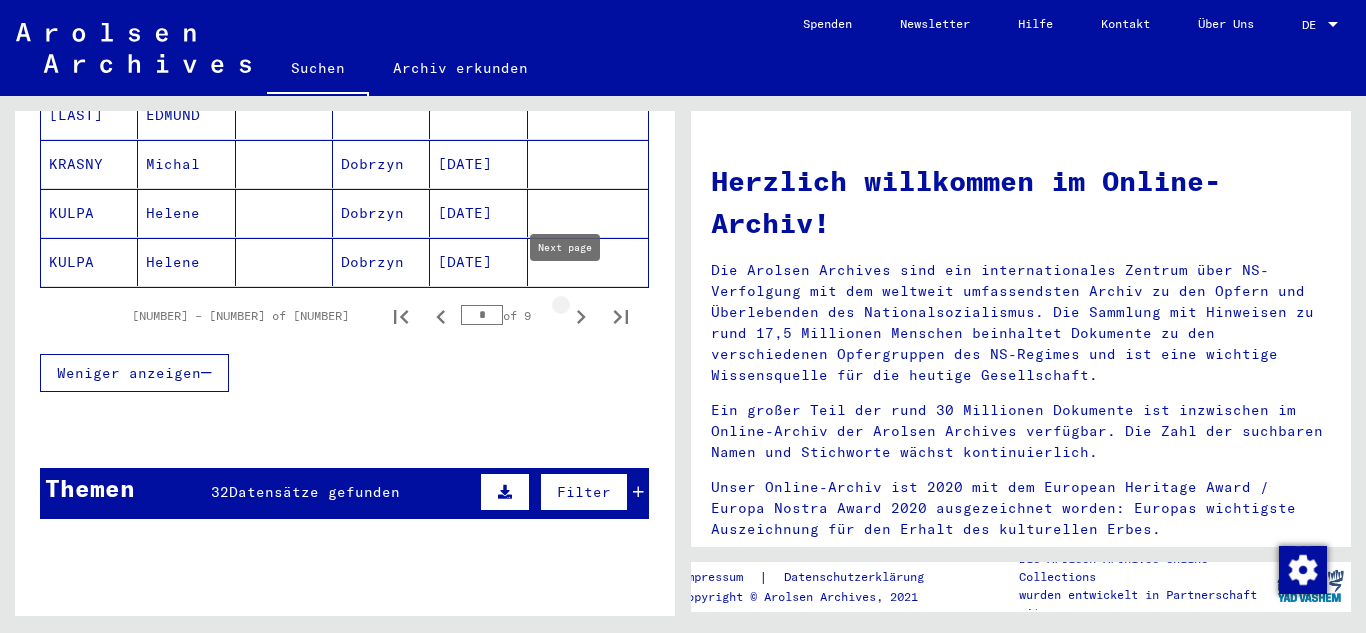 click at bounding box center [581, 317] 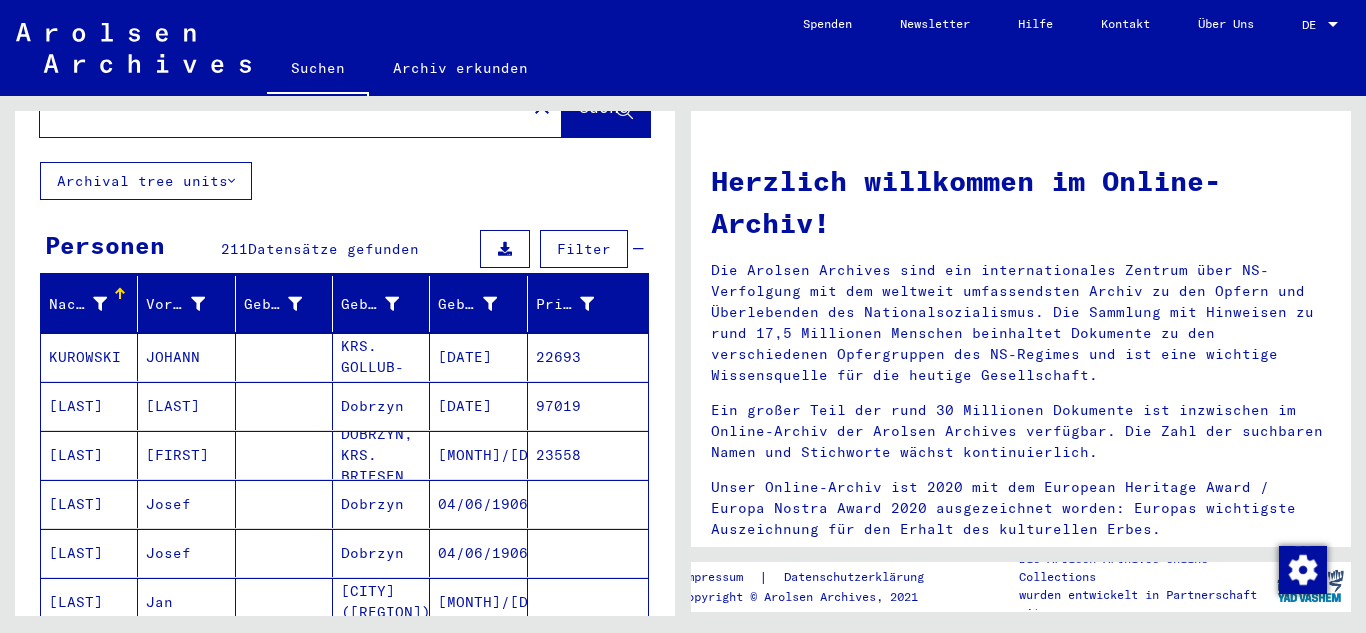 scroll, scrollTop: 0, scrollLeft: 0, axis: both 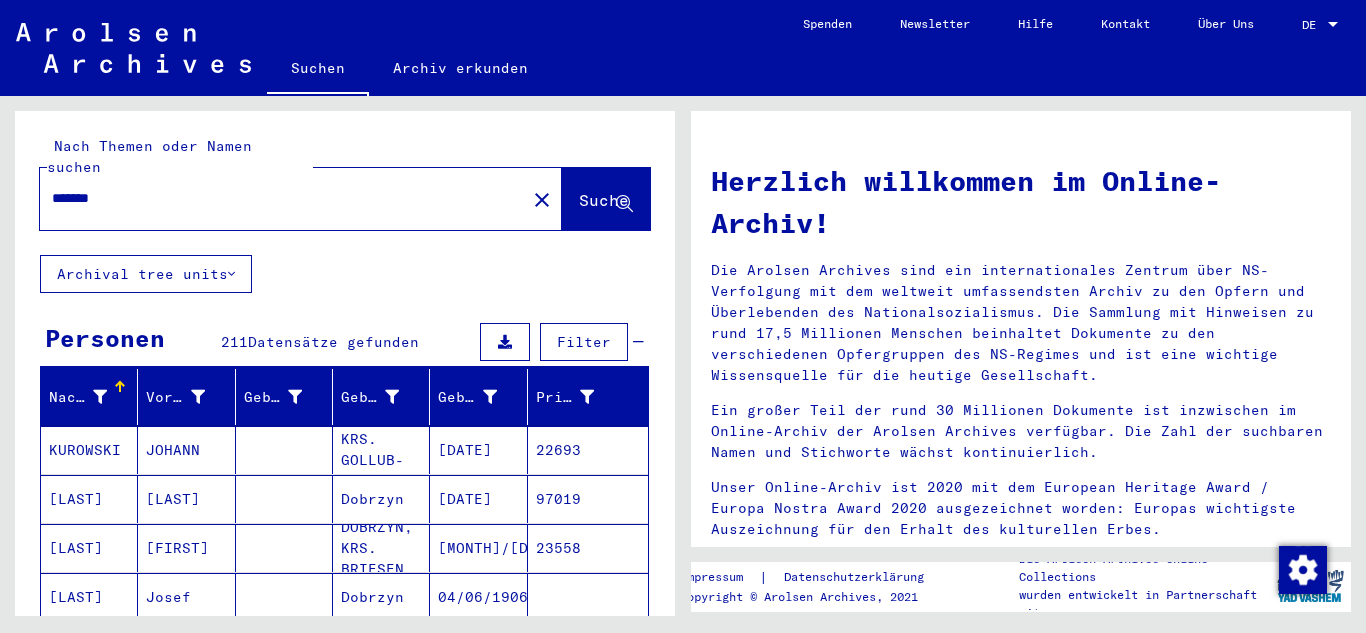drag, startPoint x: 153, startPoint y: 172, endPoint x: 5, endPoint y: 182, distance: 148.33745 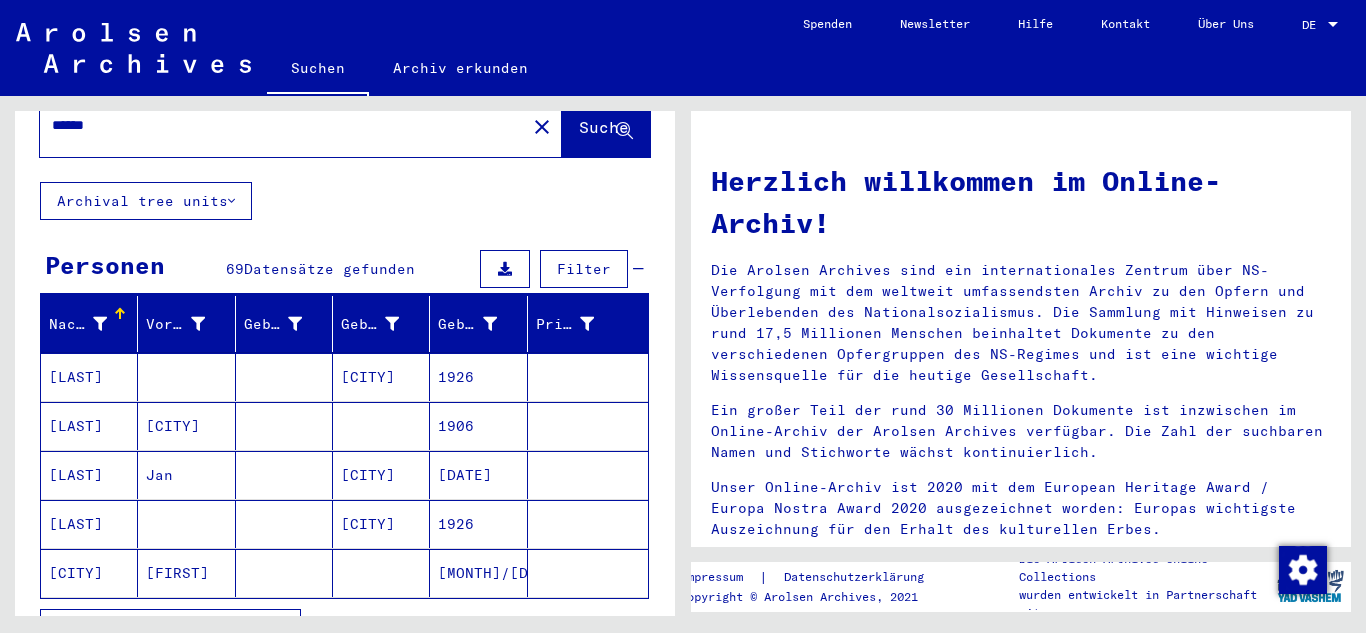 scroll, scrollTop: 87, scrollLeft: 0, axis: vertical 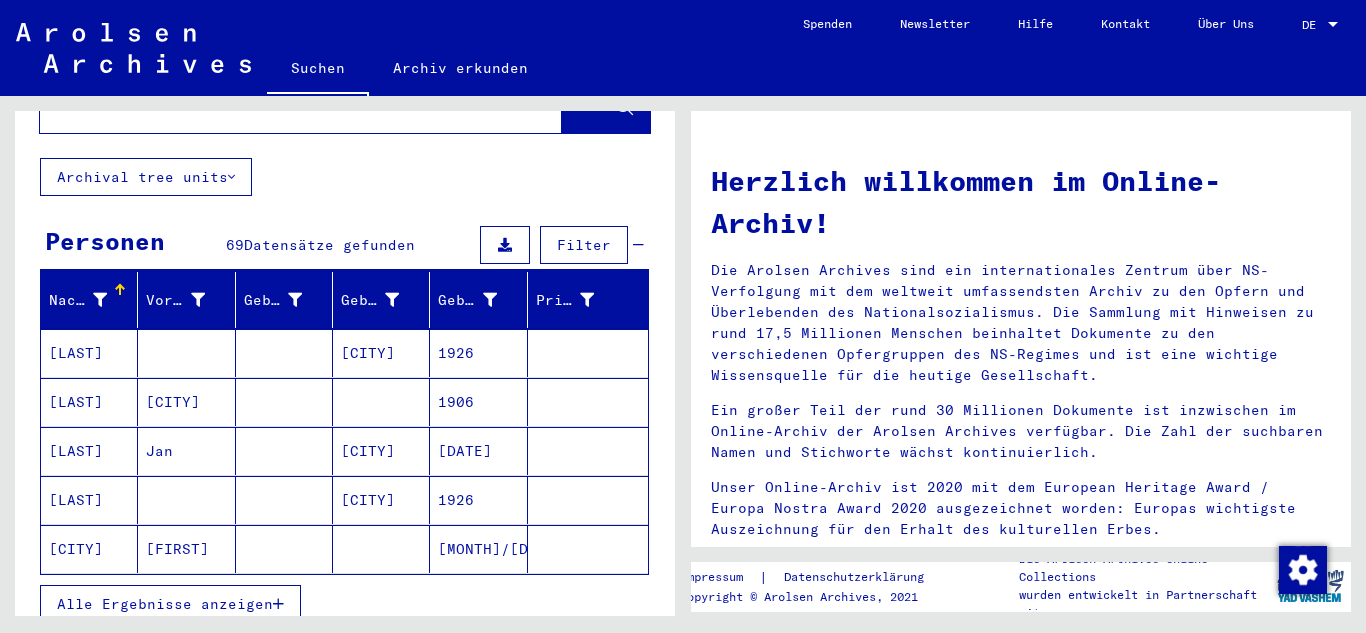 click on "Alle Ergebnisse anzeigen" at bounding box center (170, 604) 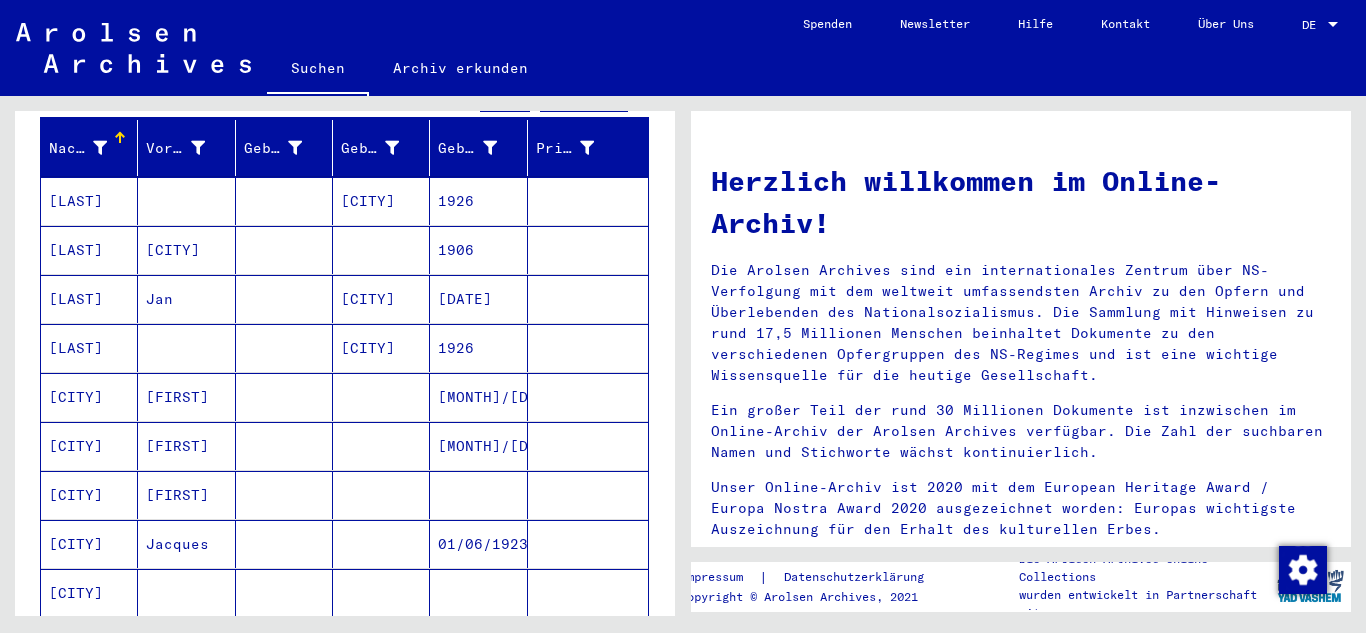 scroll, scrollTop: 268, scrollLeft: 0, axis: vertical 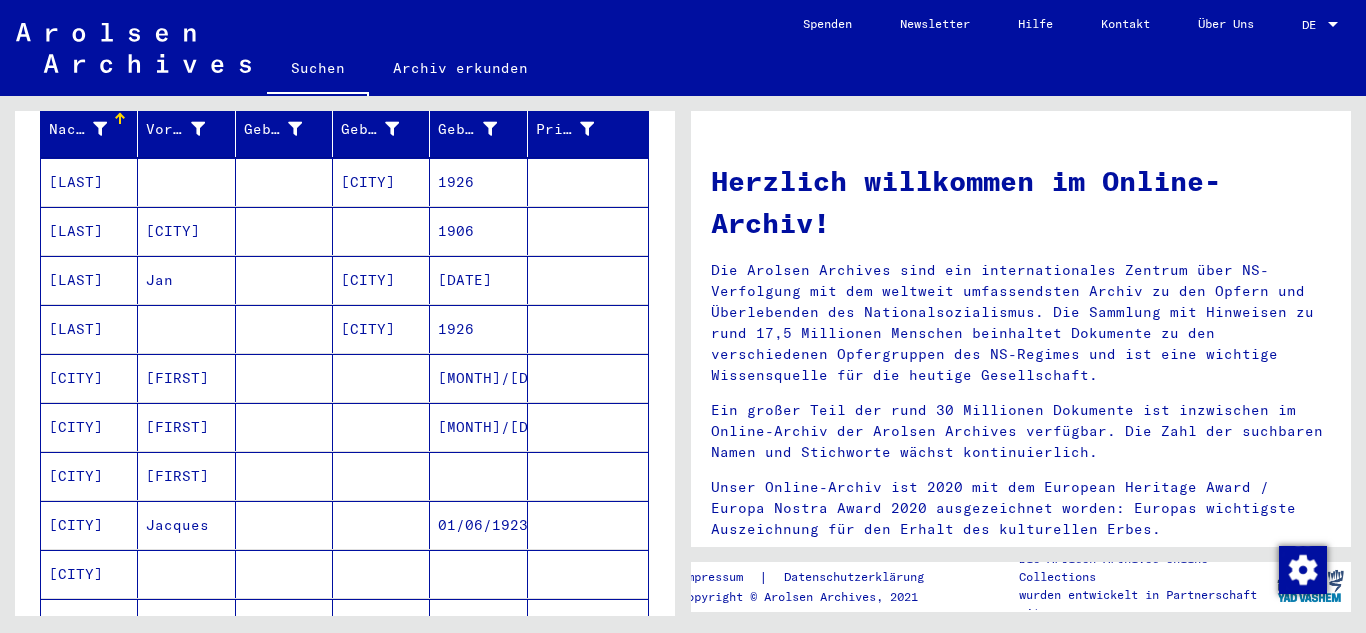 click on "[CITY]" at bounding box center (89, 182) 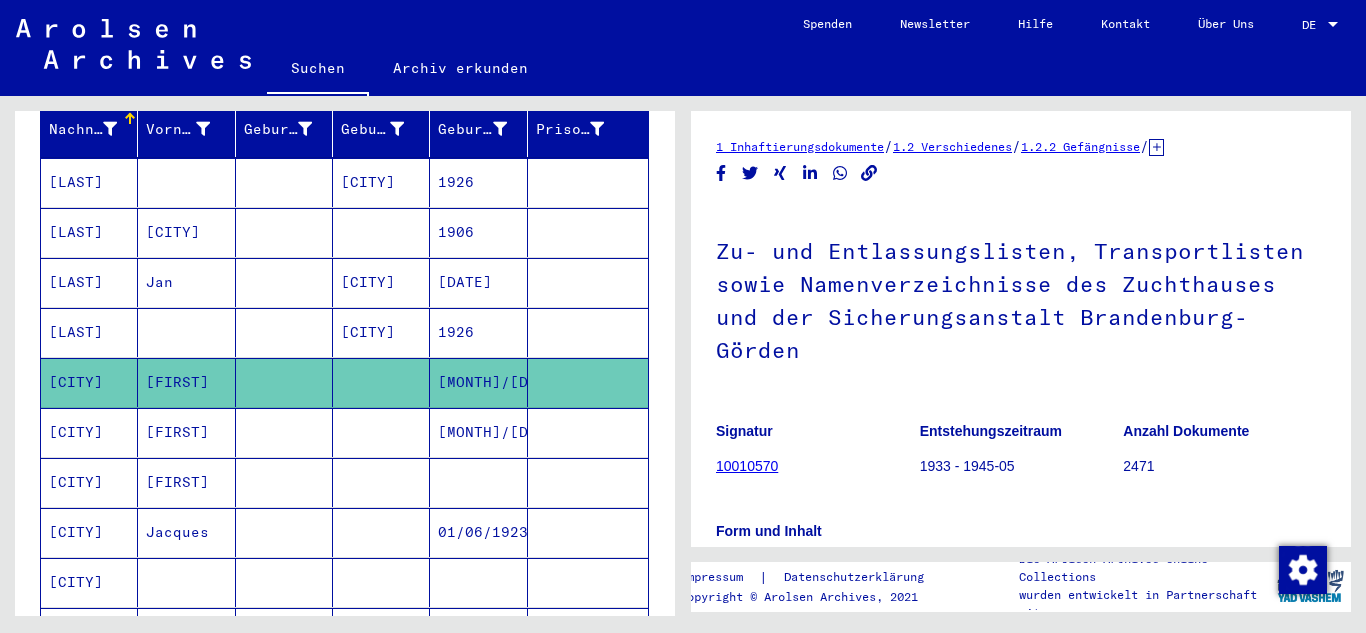 scroll, scrollTop: 0, scrollLeft: 0, axis: both 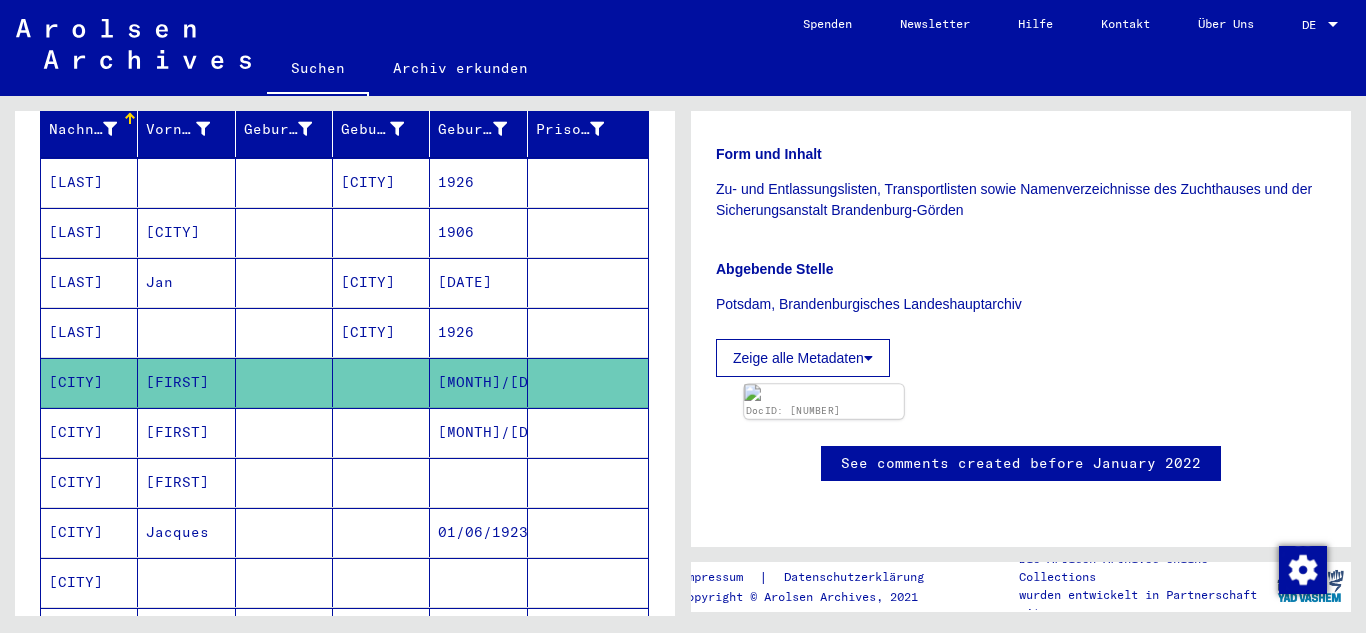 click at bounding box center [824, 392] 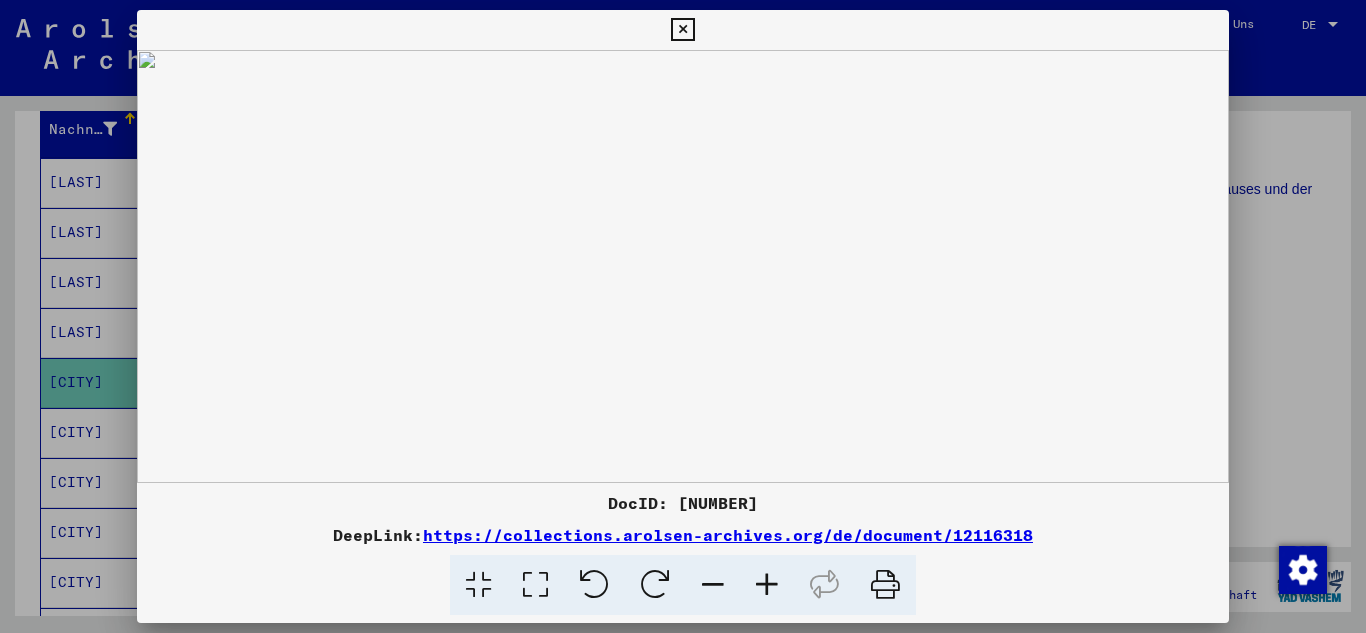 click at bounding box center (767, 585) 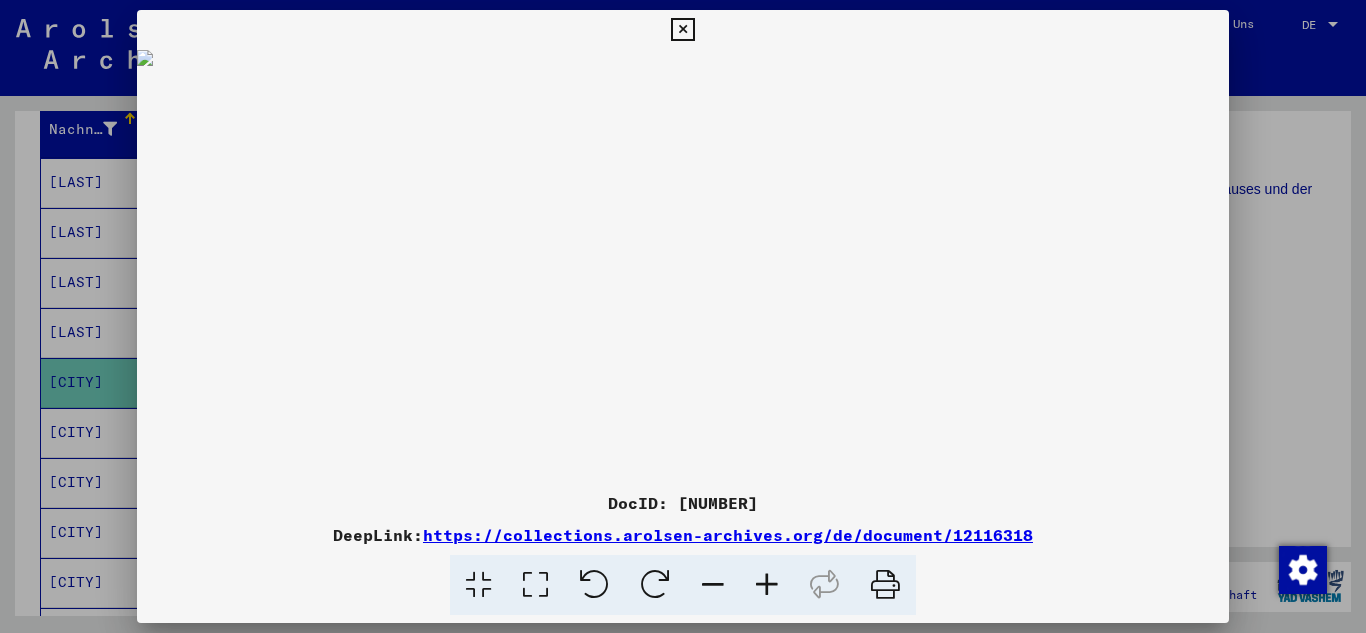 click at bounding box center [767, 585] 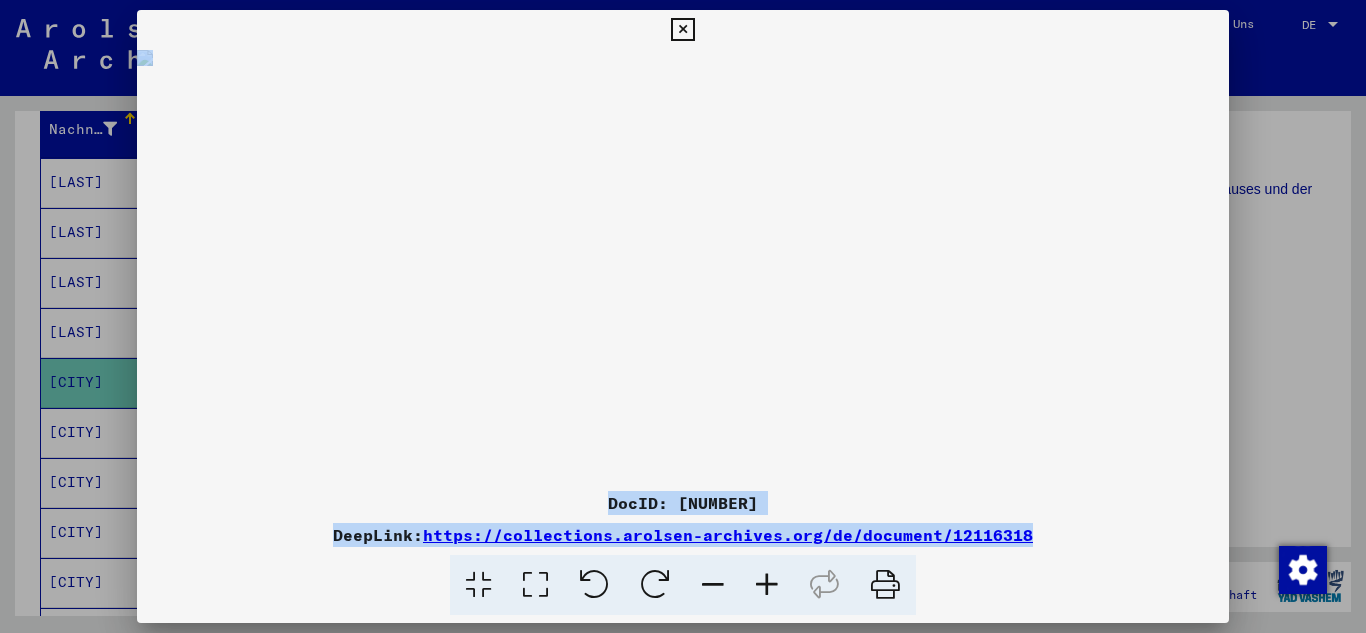 drag, startPoint x: 768, startPoint y: 576, endPoint x: 811, endPoint y: 454, distance: 129.3561 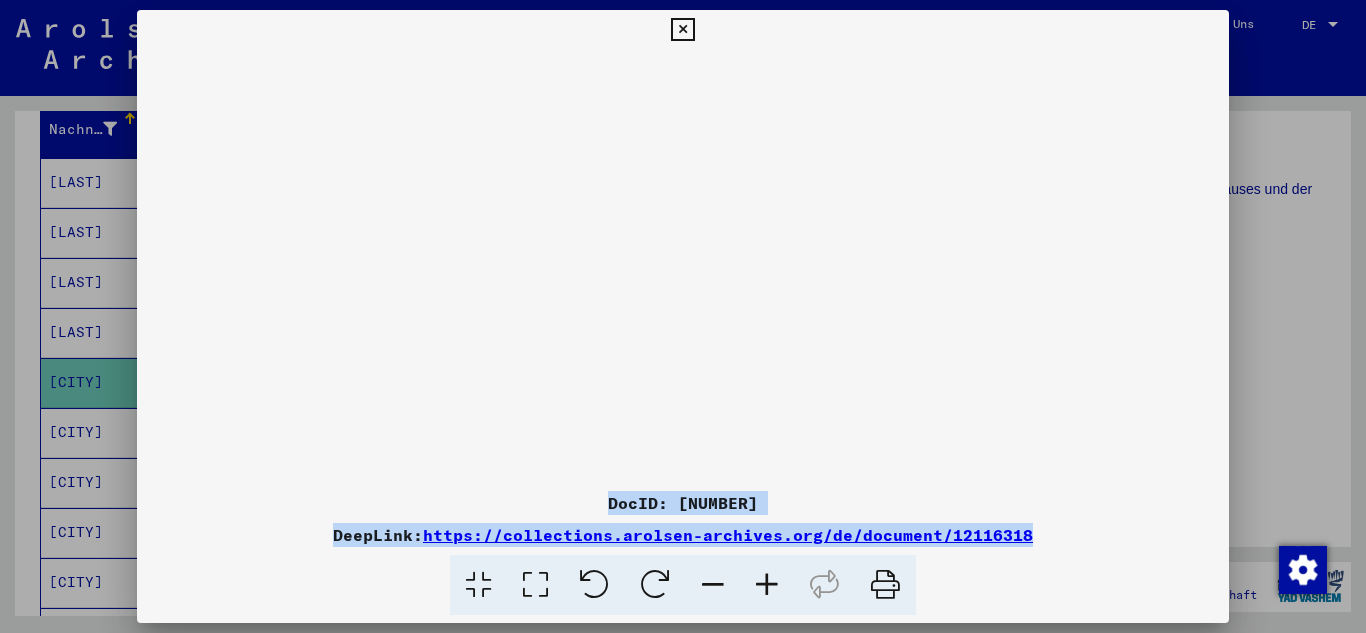 drag, startPoint x: 686, startPoint y: 205, endPoint x: 713, endPoint y: 189, distance: 31.38471 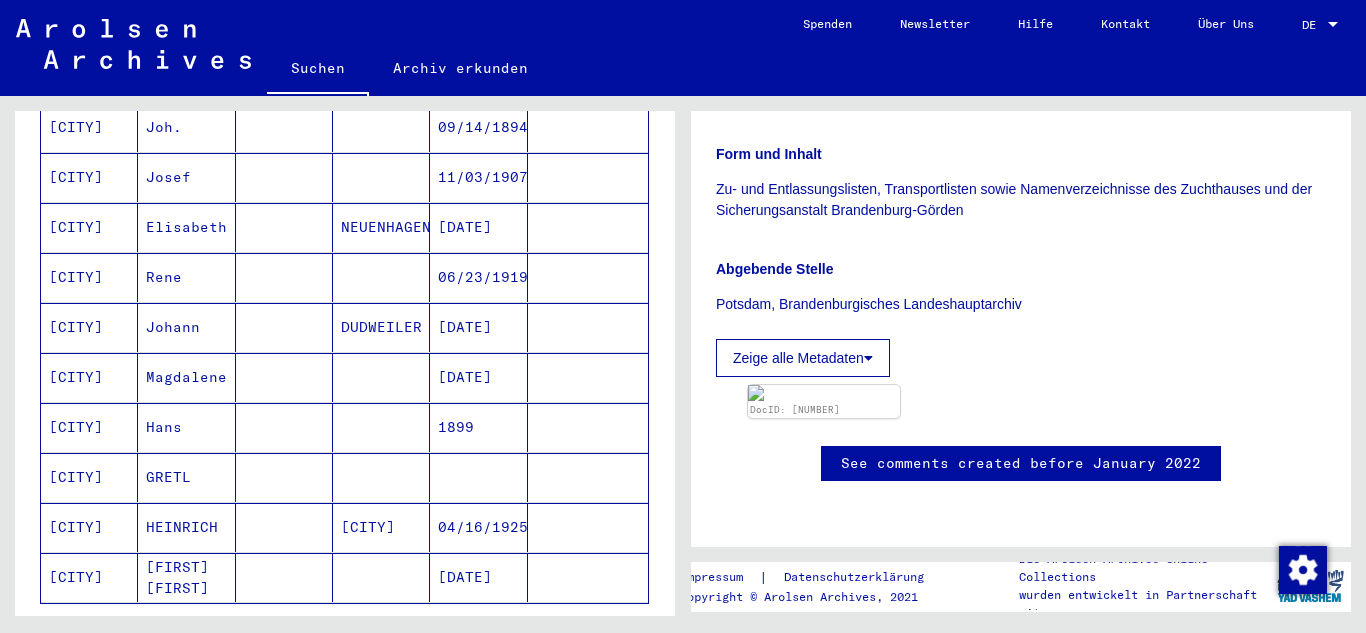scroll, scrollTop: 1140, scrollLeft: 0, axis: vertical 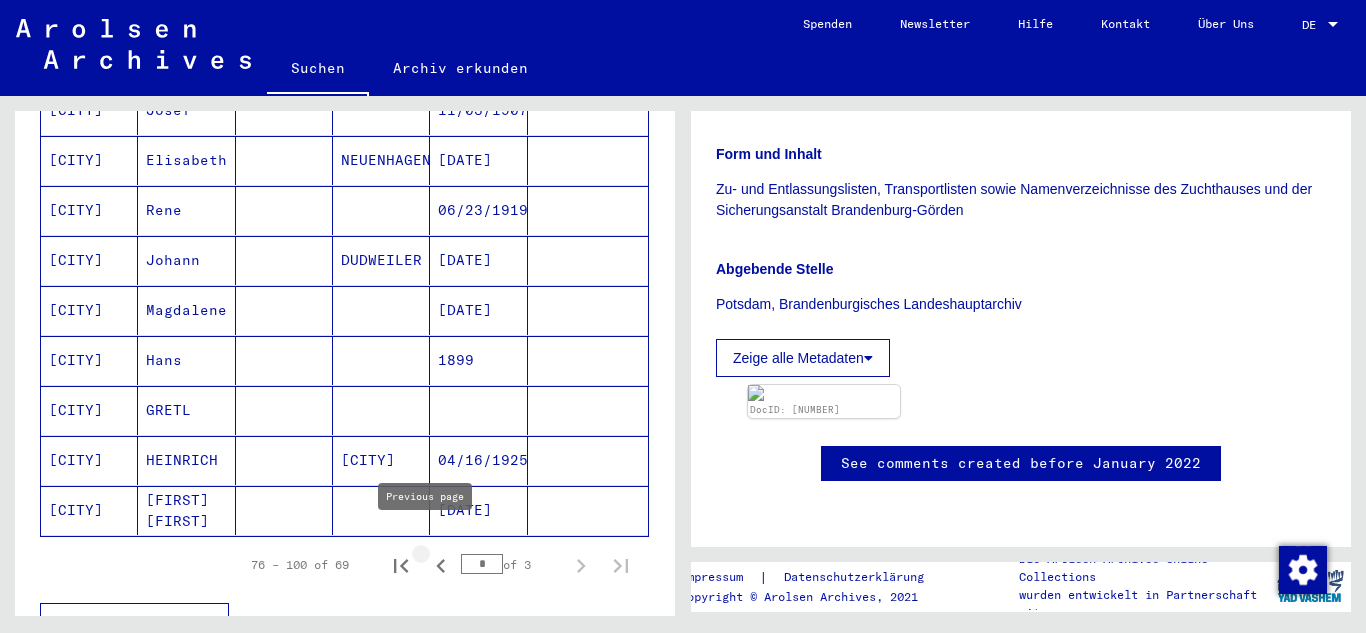 click at bounding box center (441, 566) 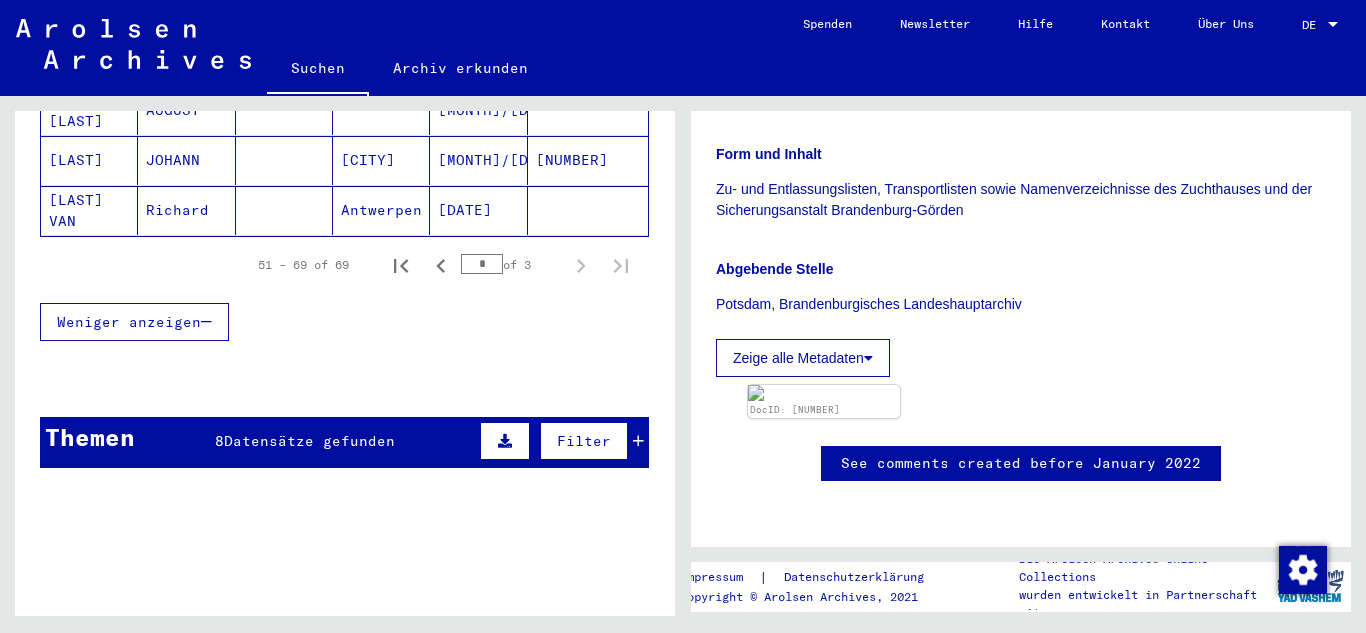 scroll, scrollTop: 632, scrollLeft: 0, axis: vertical 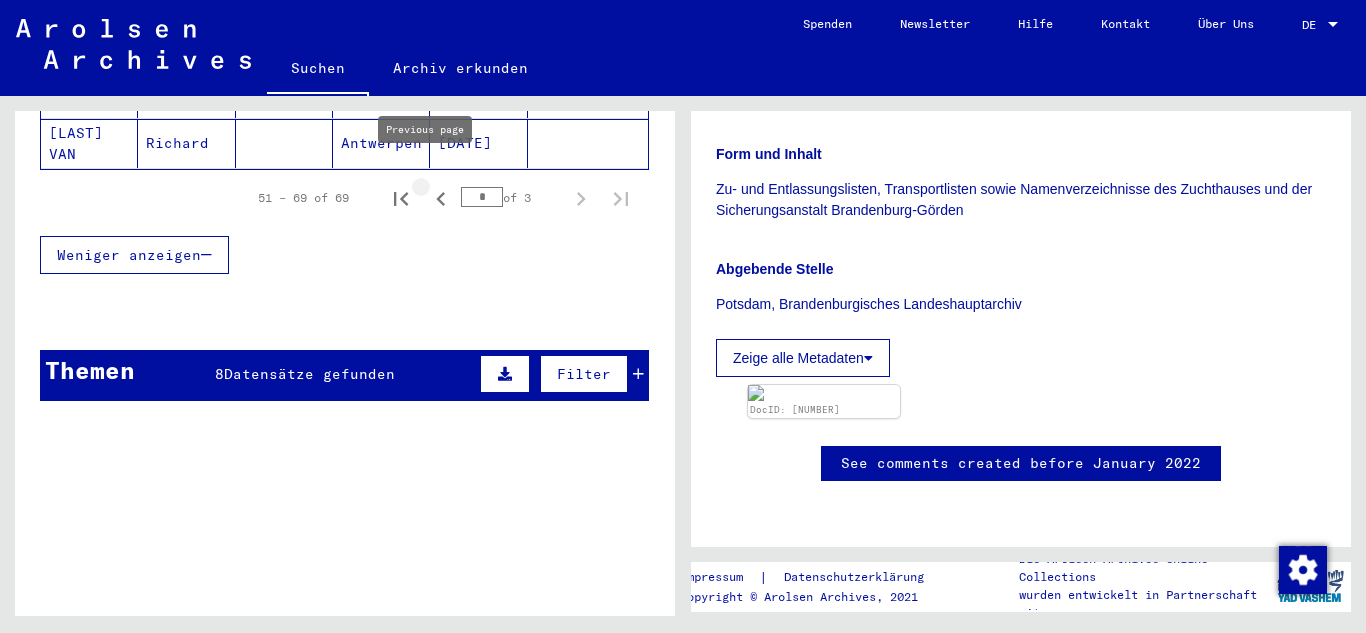 click at bounding box center [441, 199] 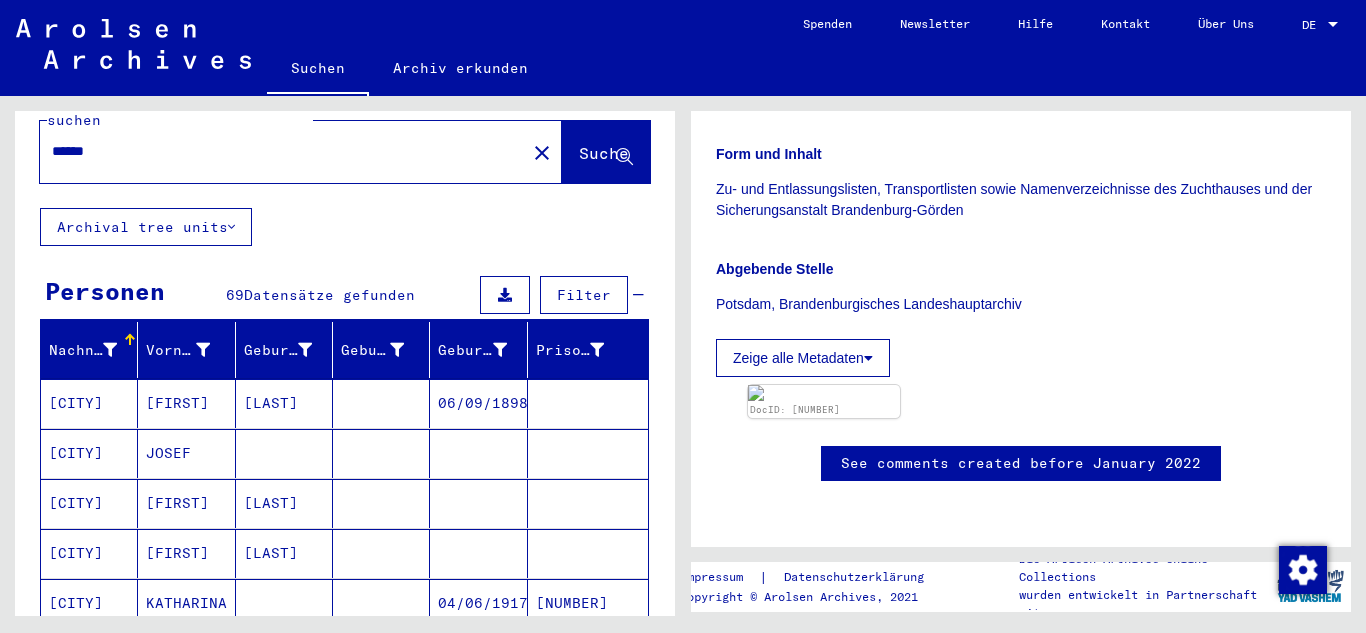 scroll, scrollTop: 0, scrollLeft: 0, axis: both 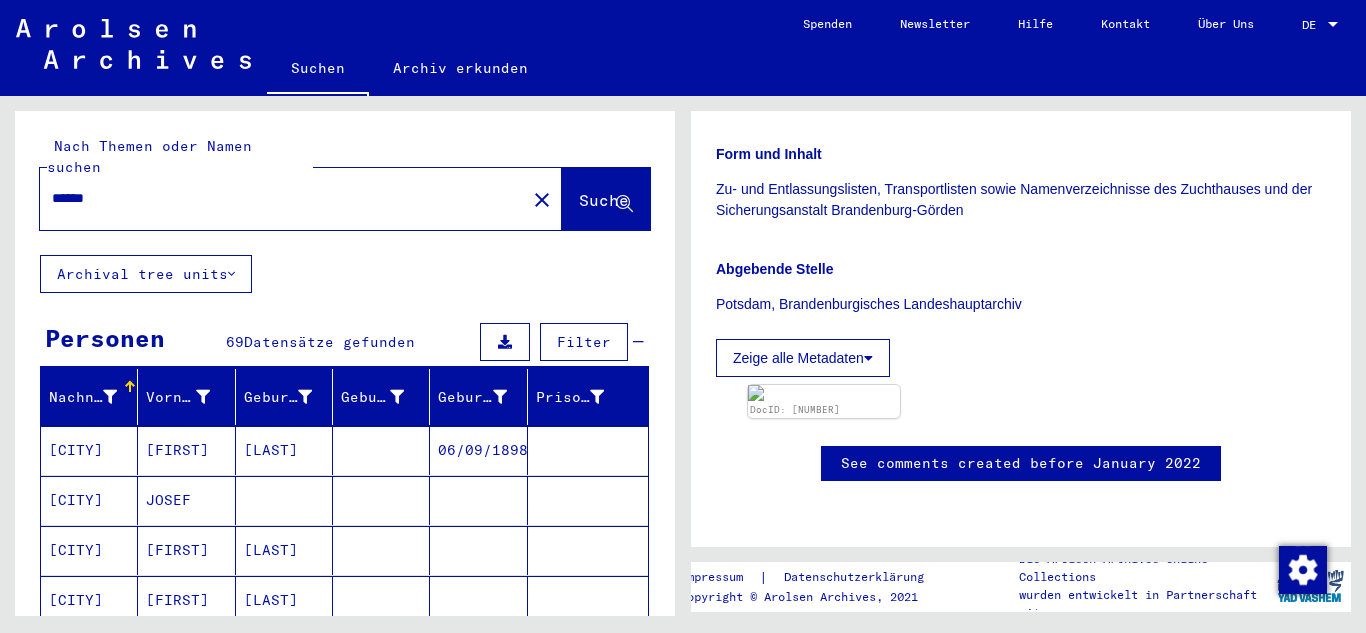click on "******" at bounding box center [283, 198] 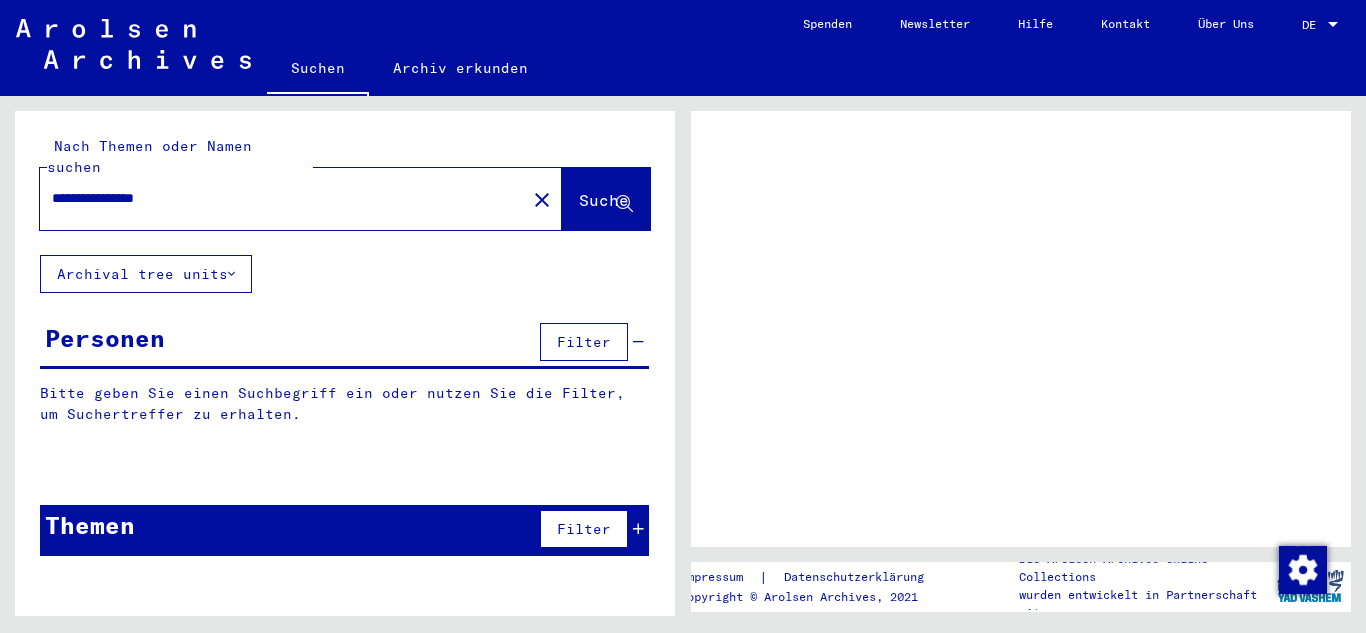 scroll, scrollTop: 0, scrollLeft: 0, axis: both 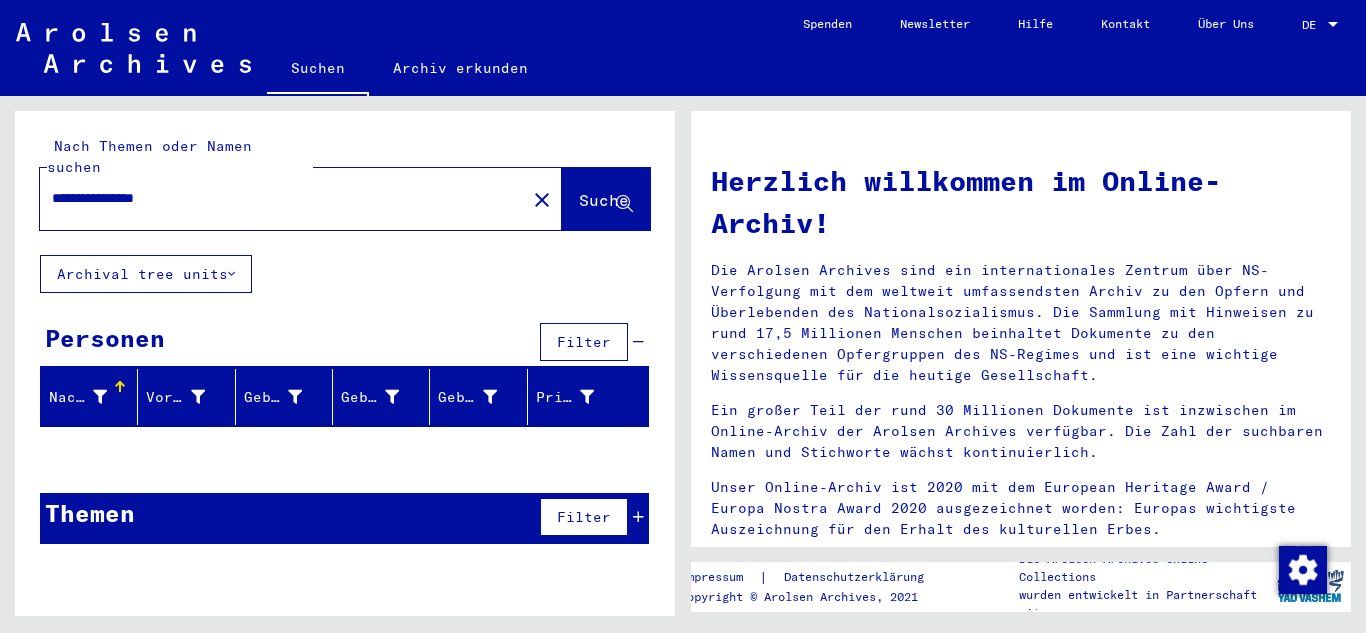click on "**********" at bounding box center [277, 198] 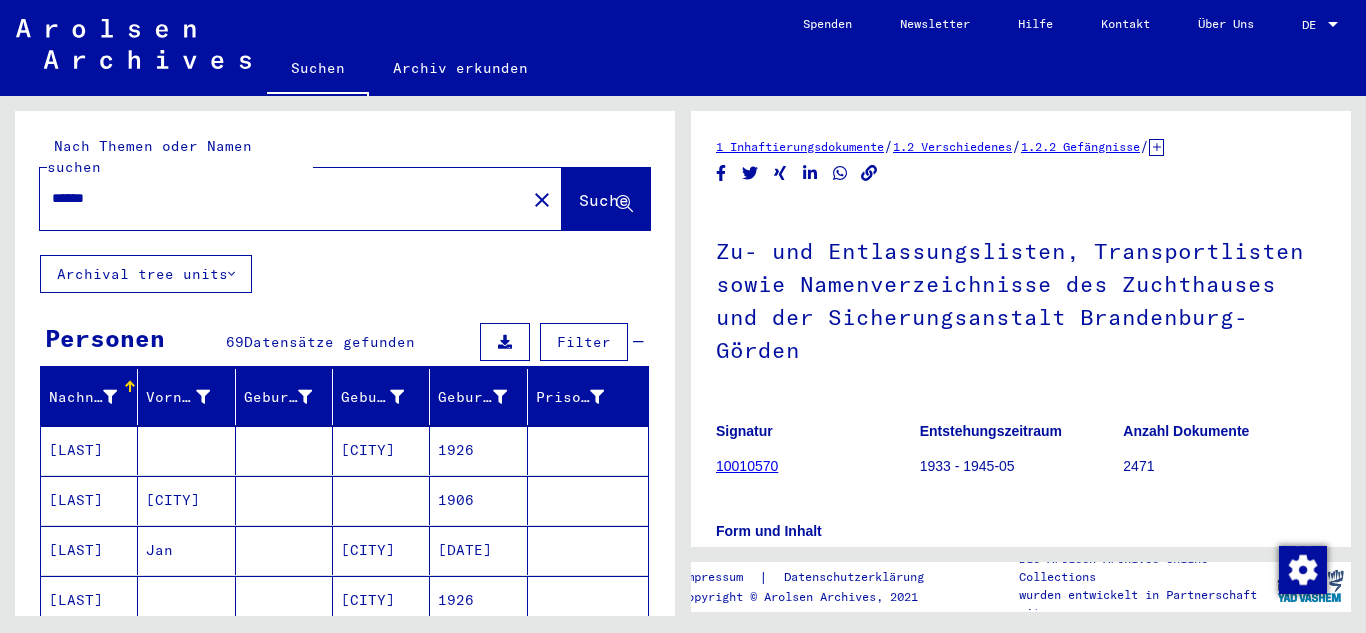 scroll, scrollTop: 0, scrollLeft: 0, axis: both 